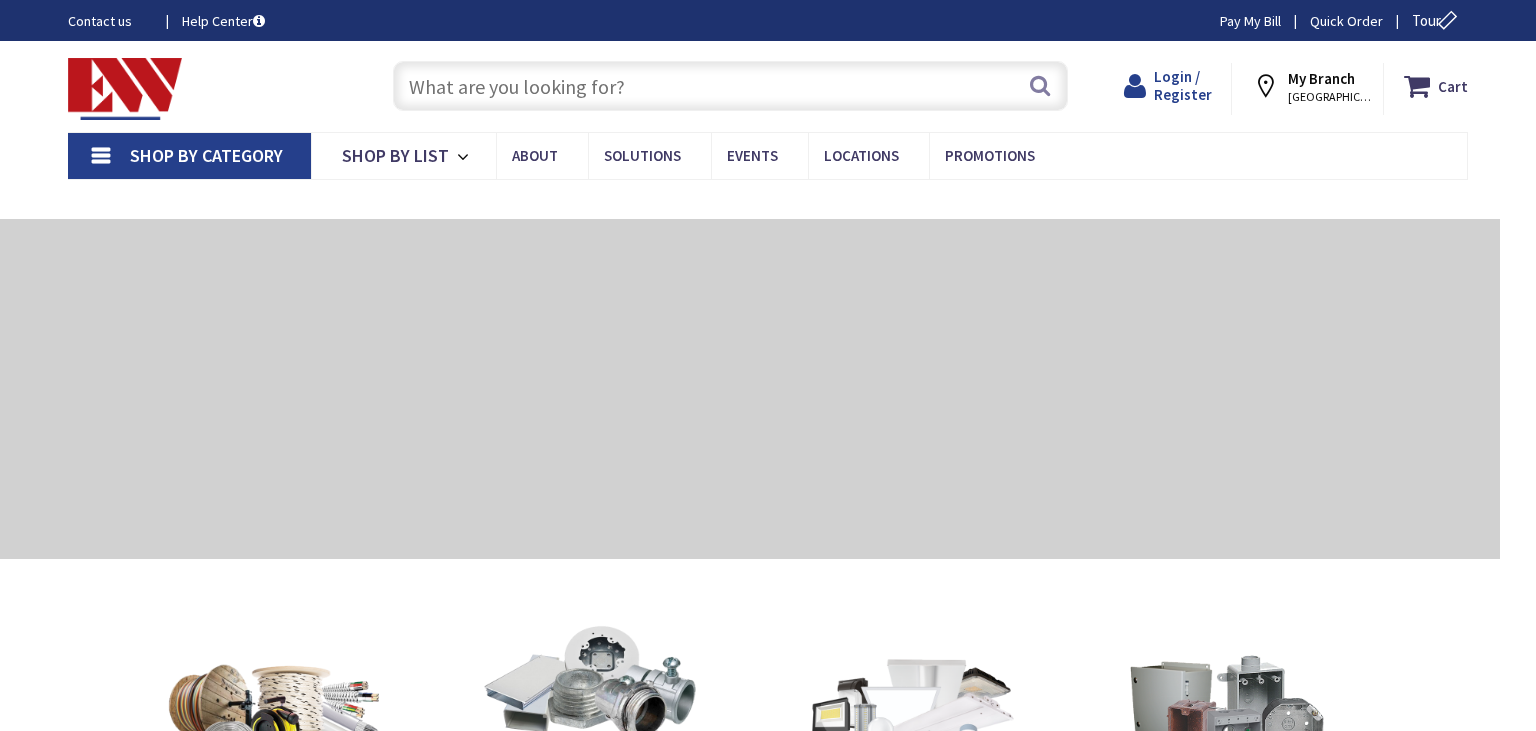 scroll, scrollTop: 0, scrollLeft: 0, axis: both 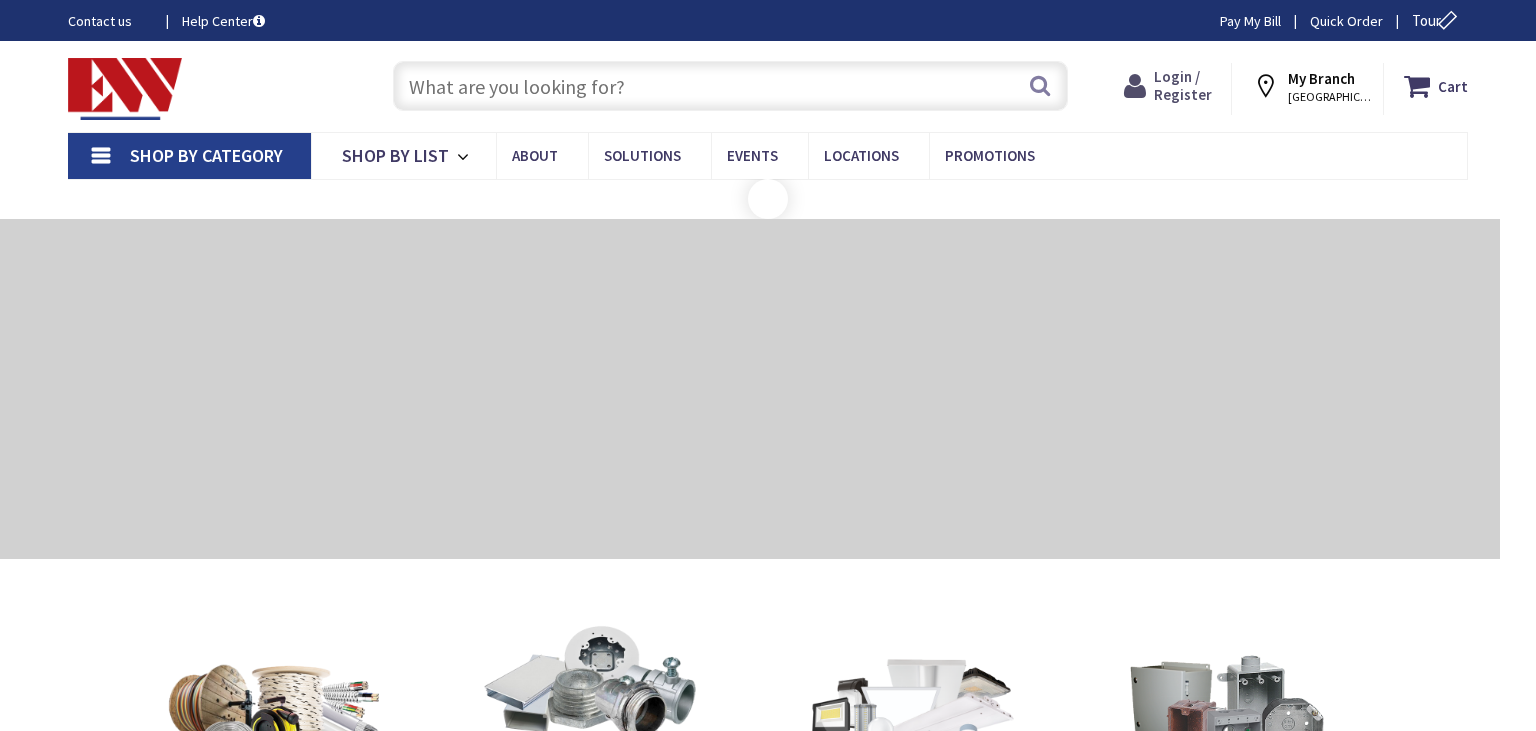 click on "Login / Register" at bounding box center (1183, 85) 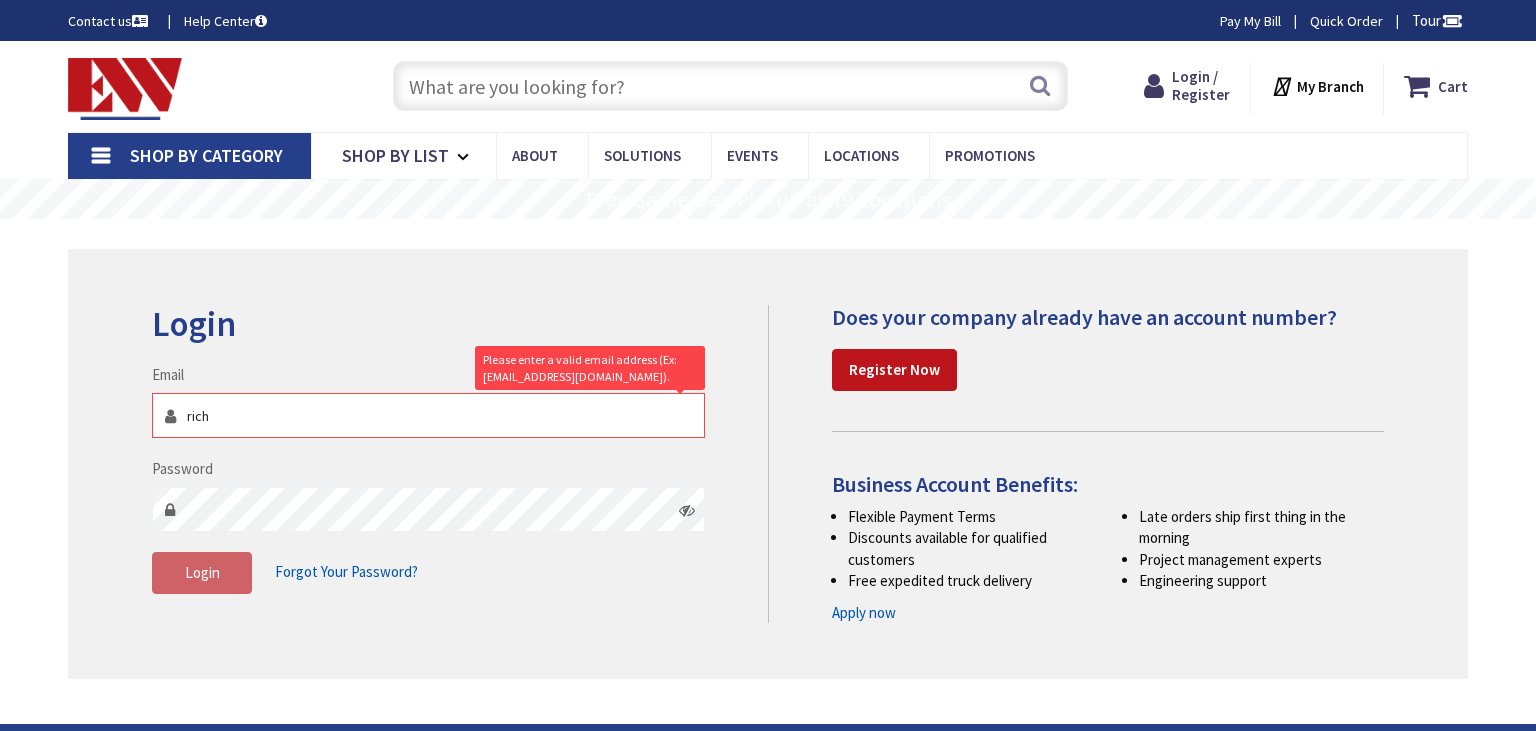 scroll, scrollTop: 0, scrollLeft: 0, axis: both 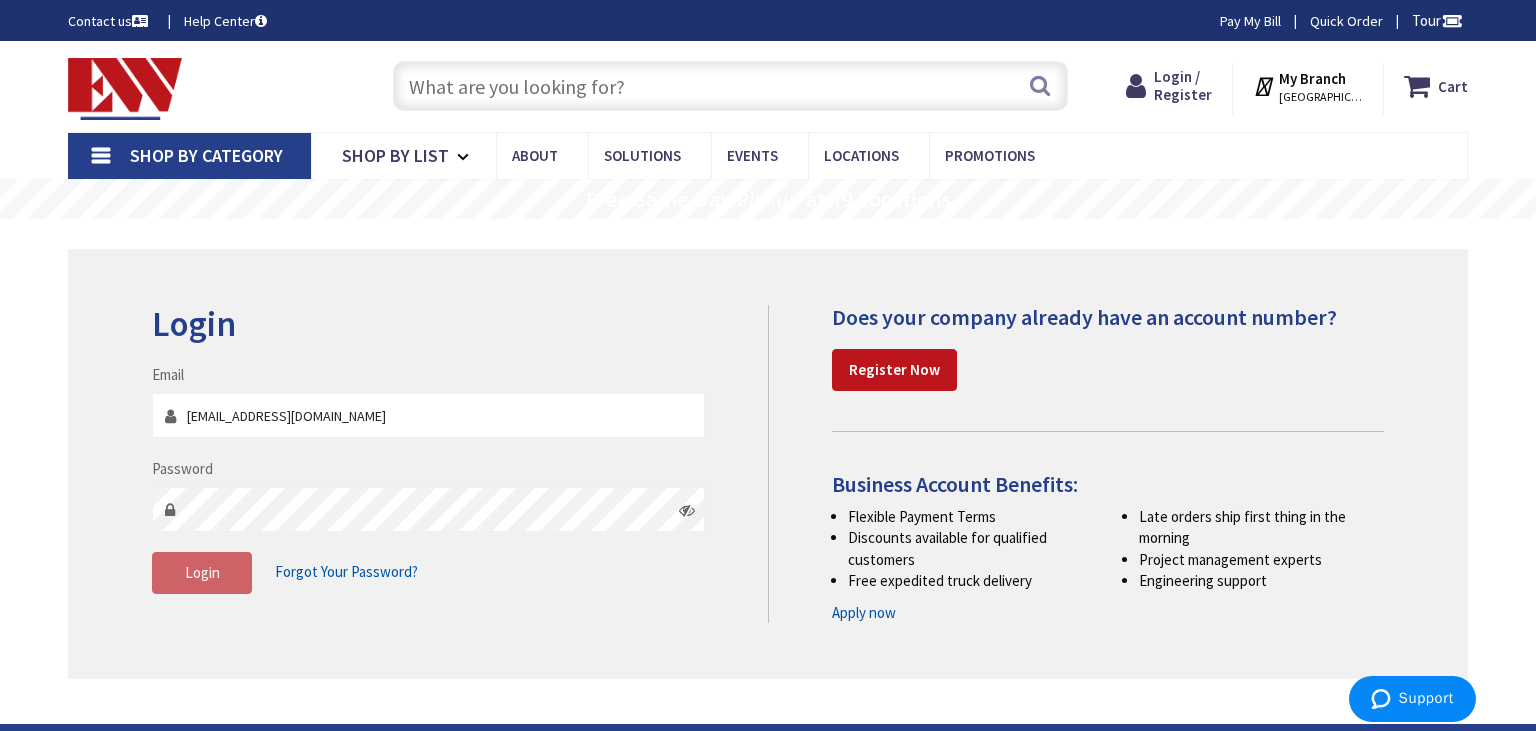 type on "rich@alphaelectricct.com" 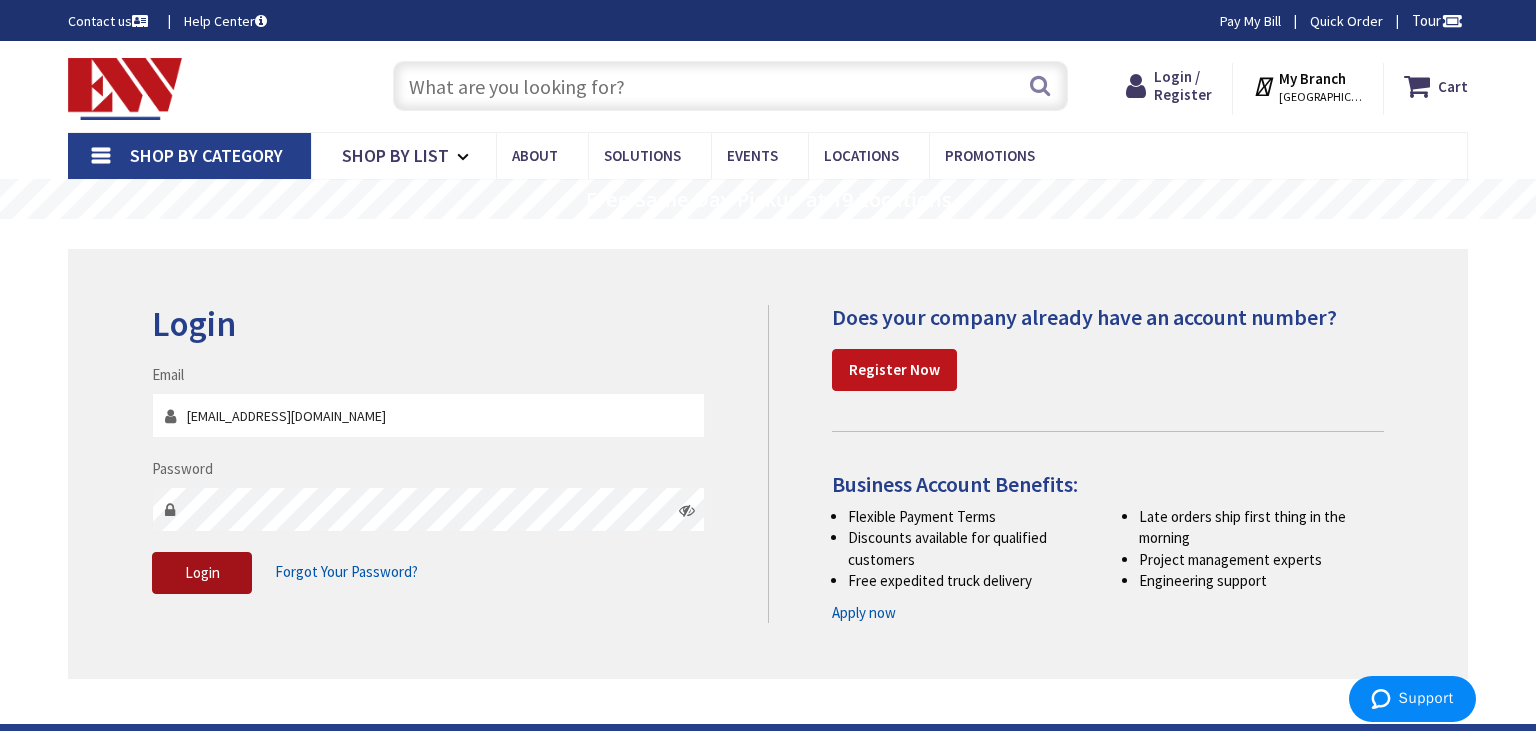 click on "Login" at bounding box center (202, 573) 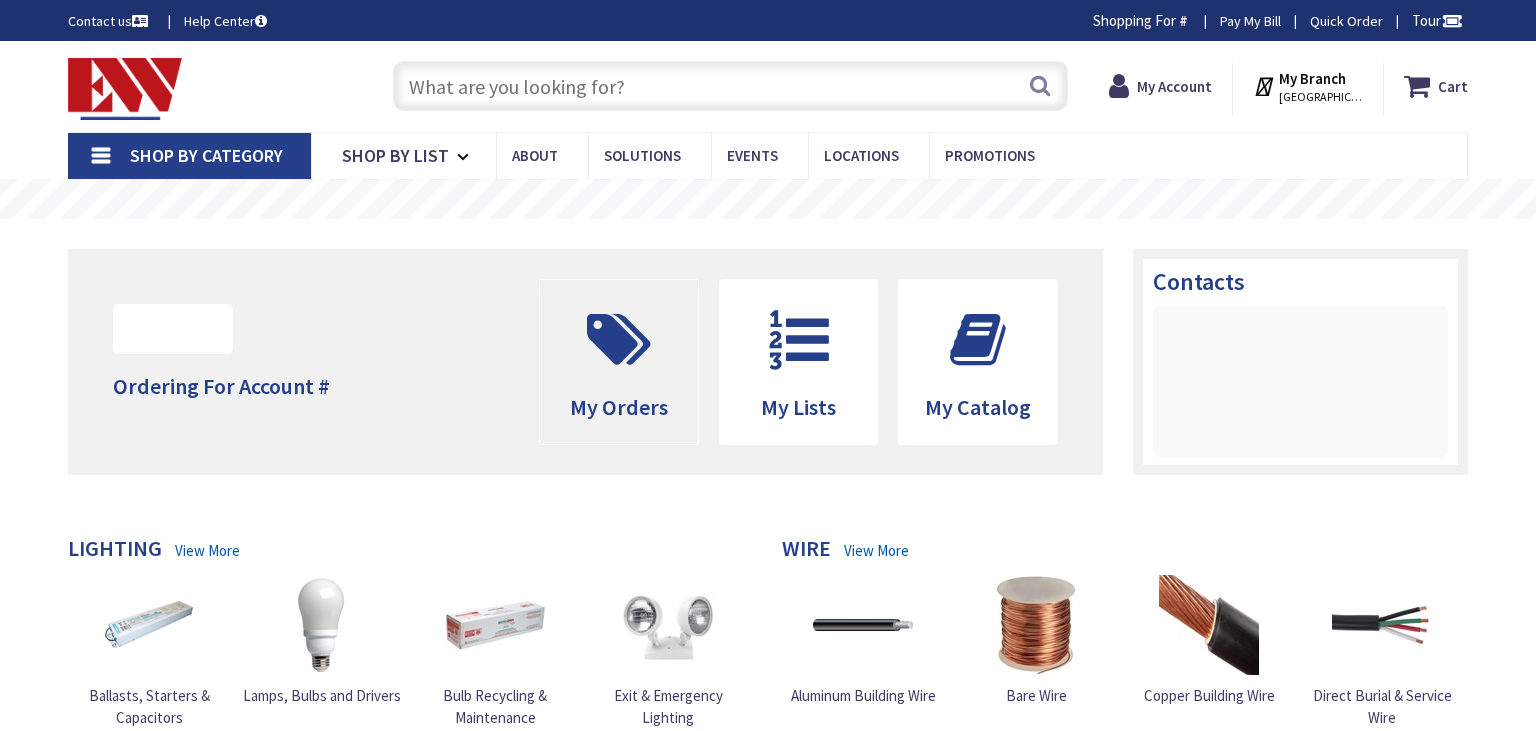 scroll, scrollTop: 0, scrollLeft: 0, axis: both 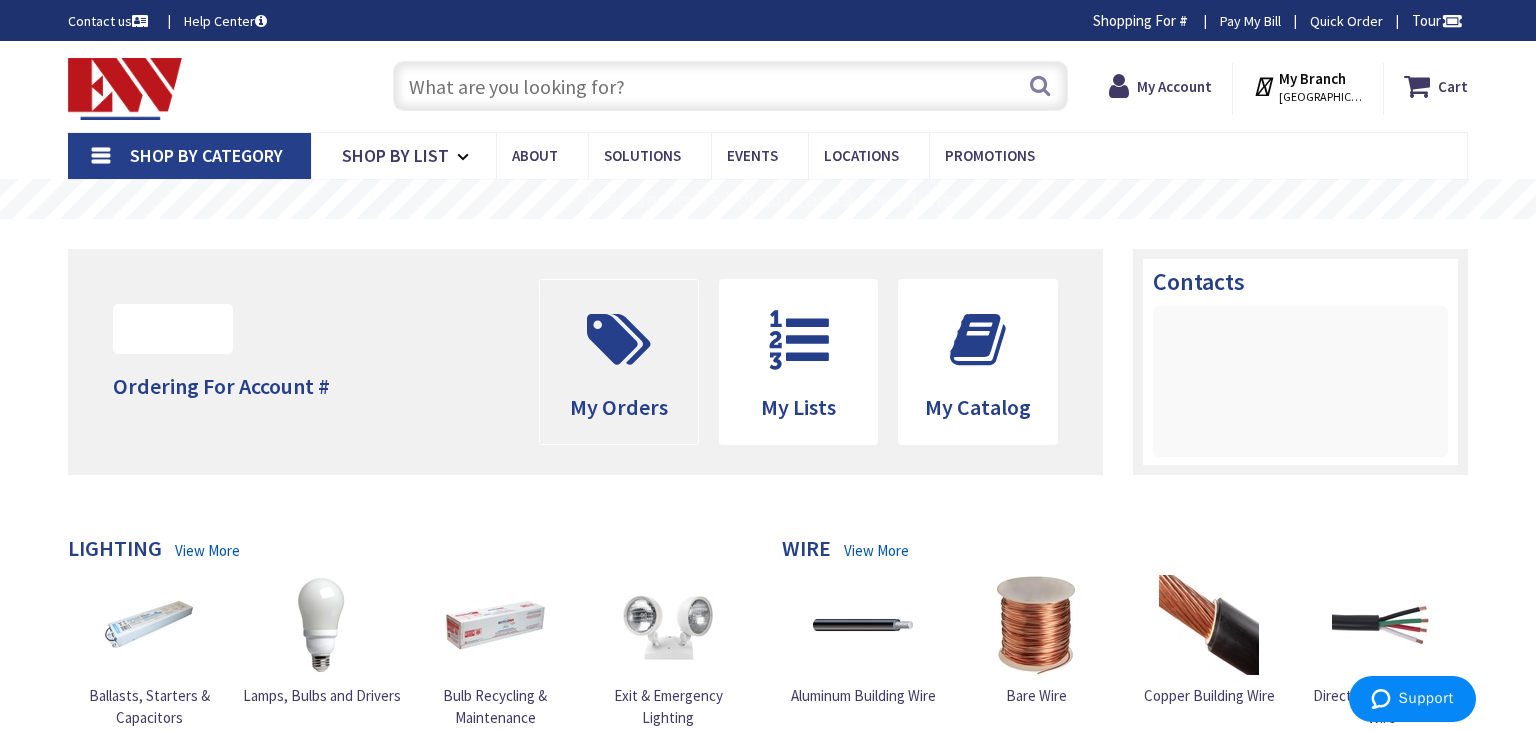 click at bounding box center (619, 340) 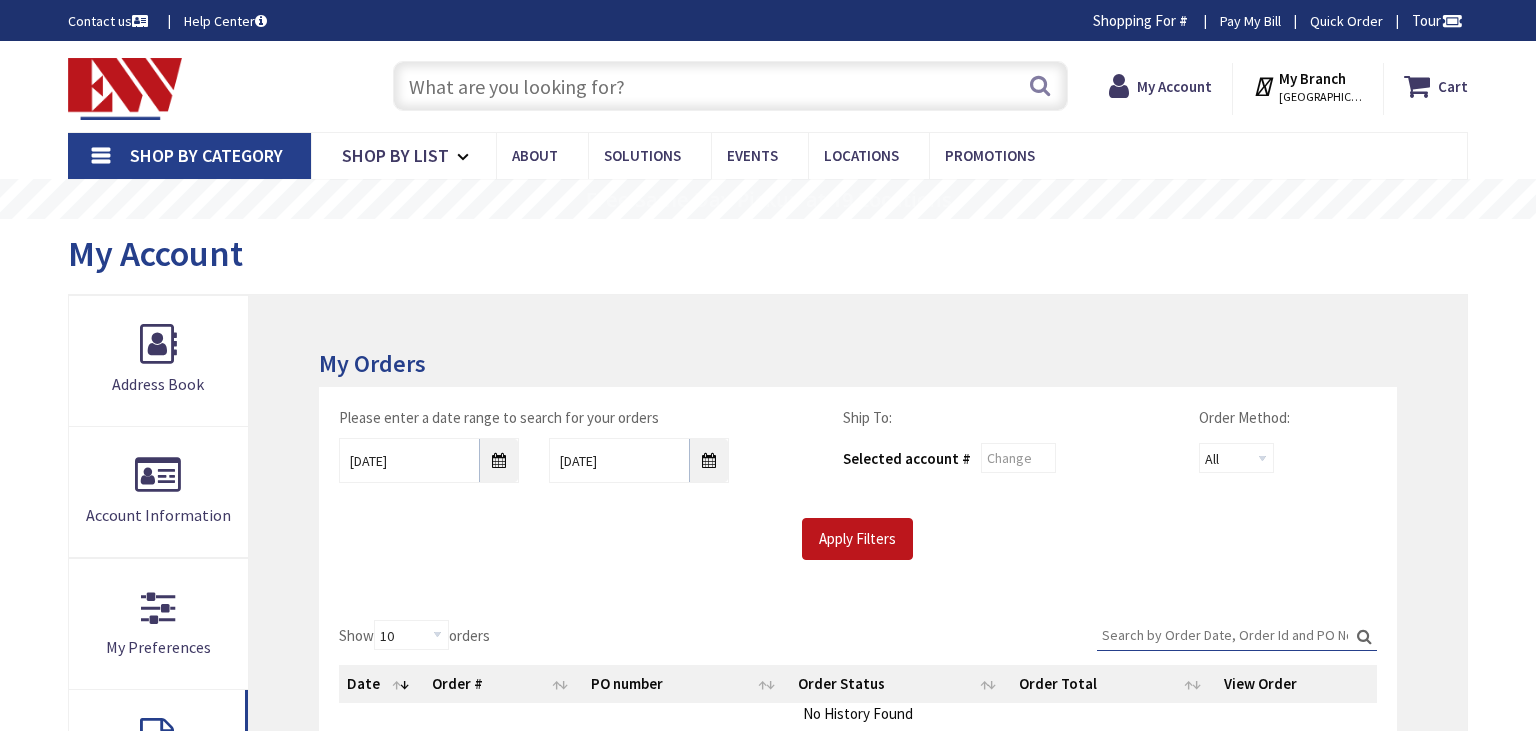 scroll, scrollTop: 0, scrollLeft: 0, axis: both 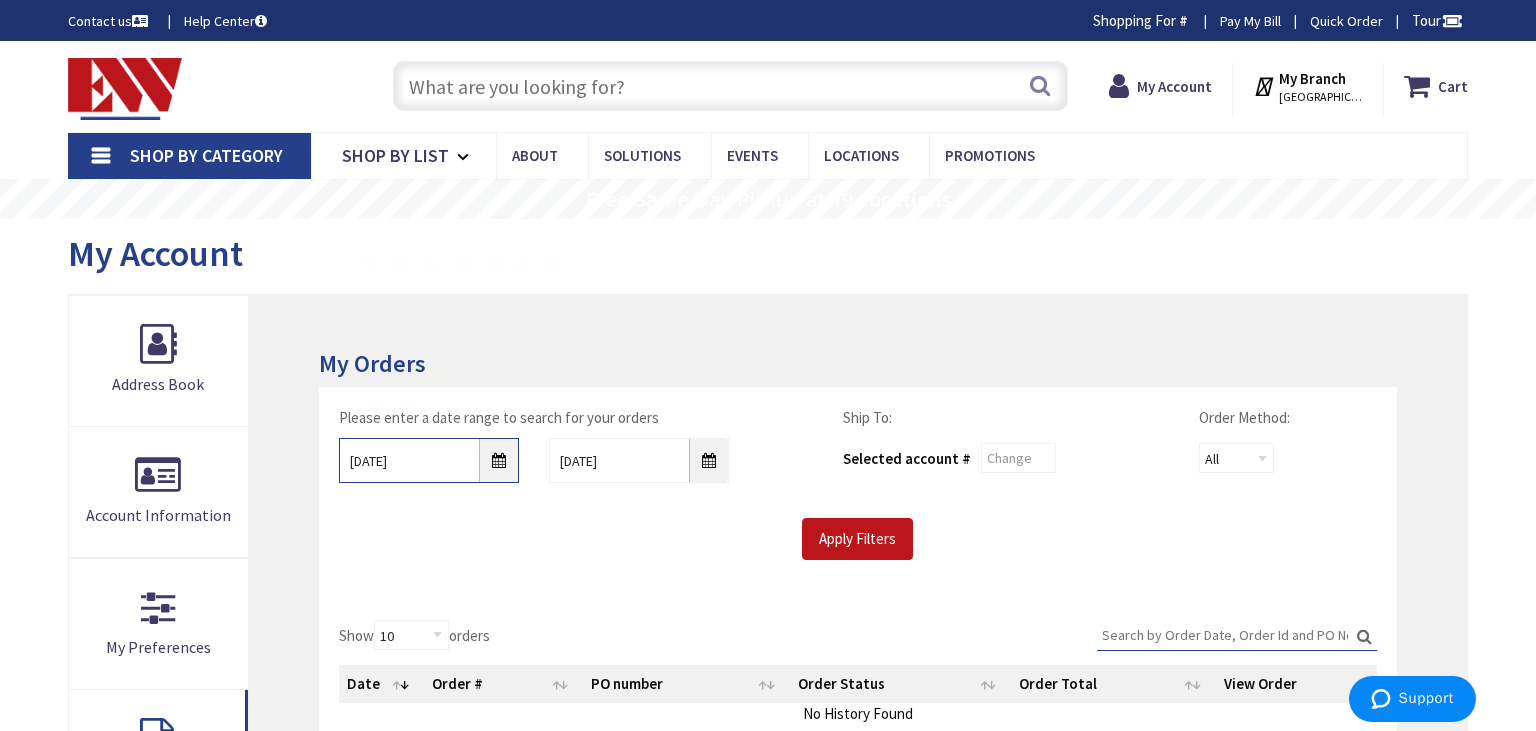 click on "6/24/2025" at bounding box center [429, 460] 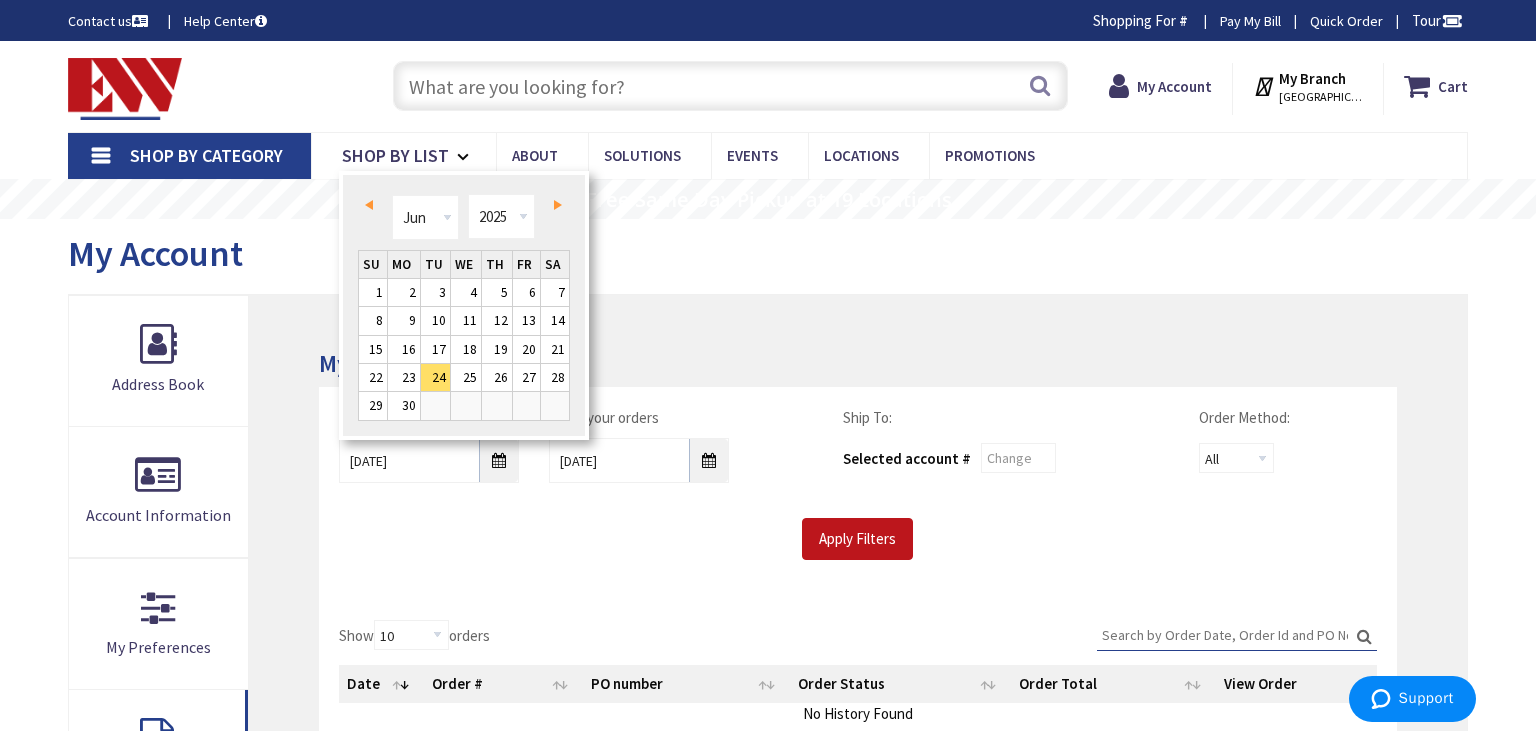 click on "Prev" at bounding box center [369, 205] 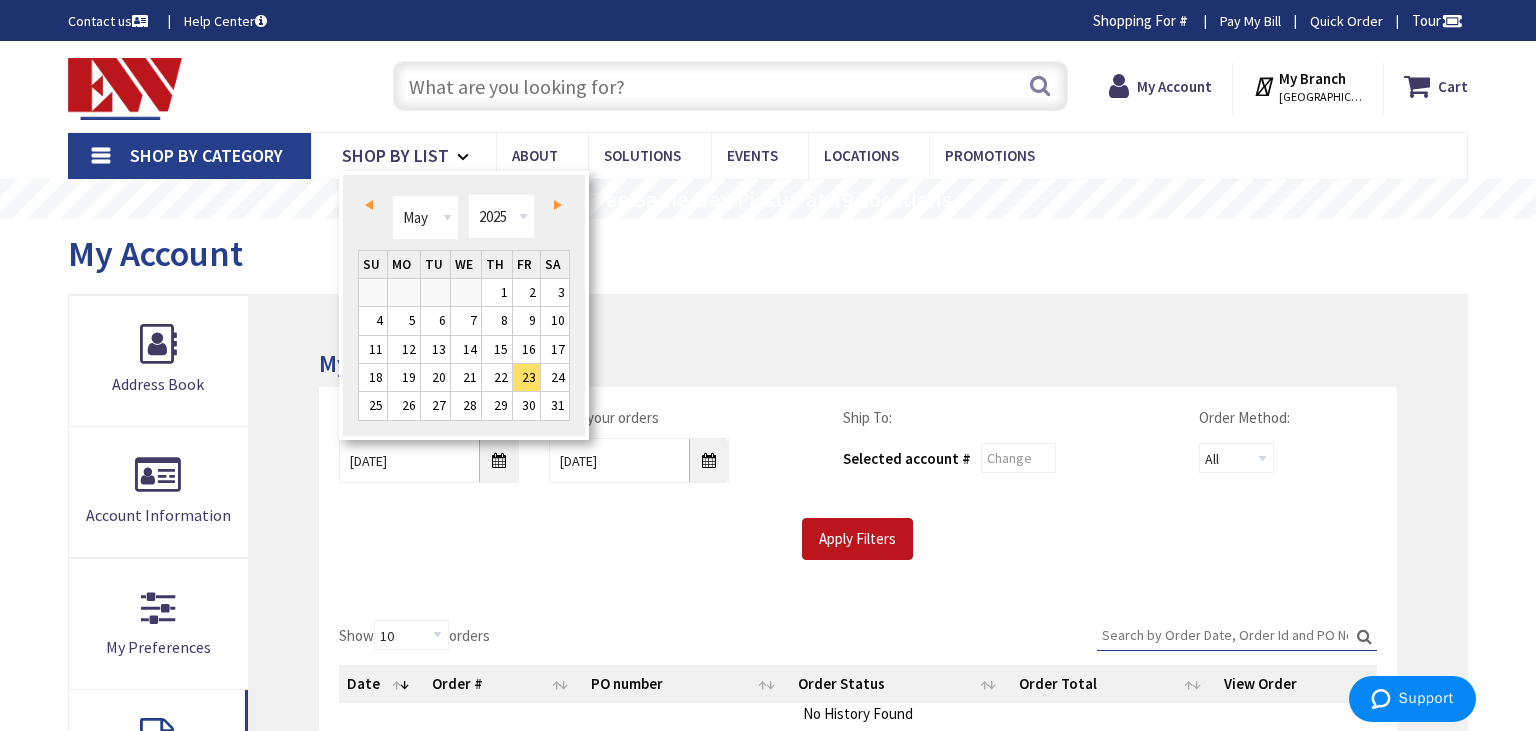 click on "Prev" at bounding box center (369, 205) 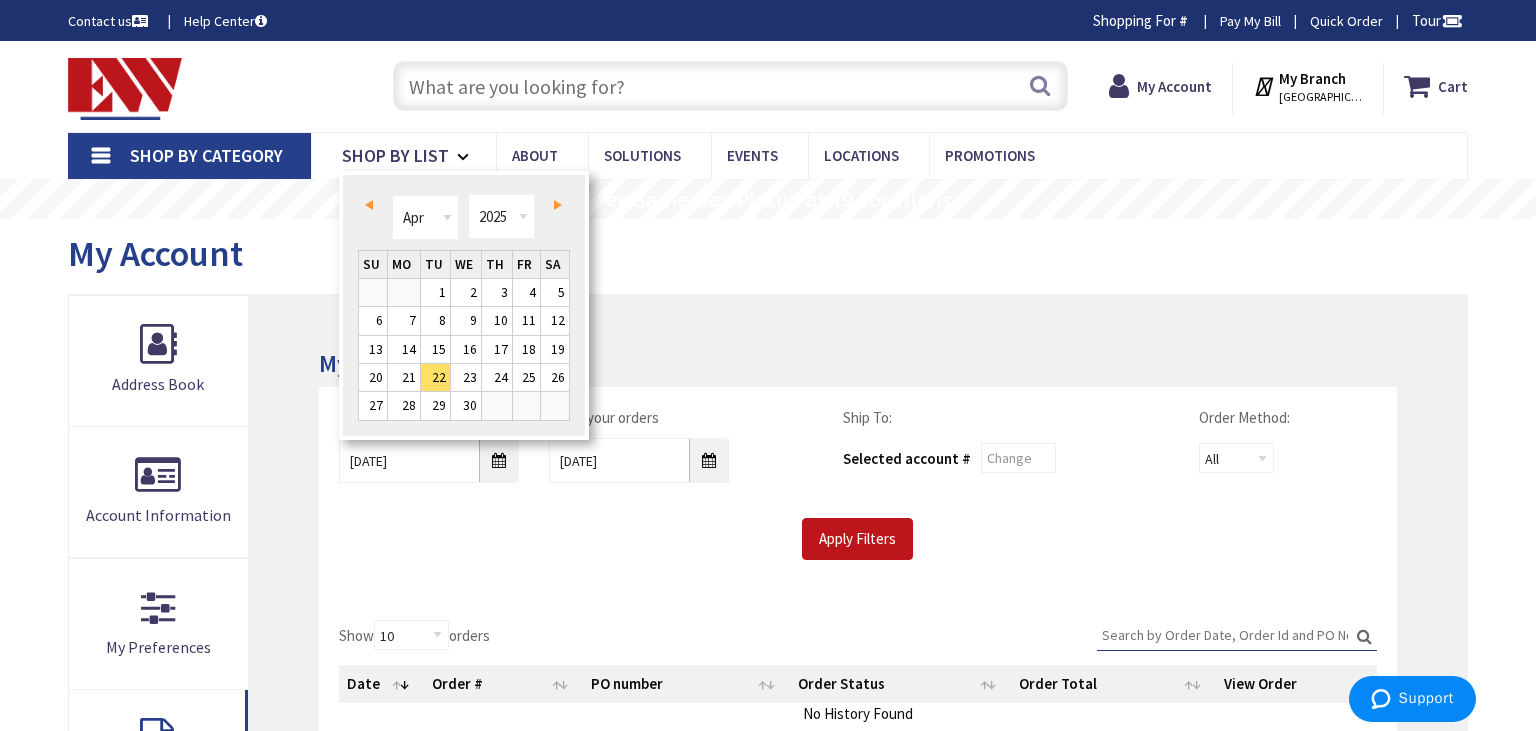 click on "Prev" at bounding box center [369, 205] 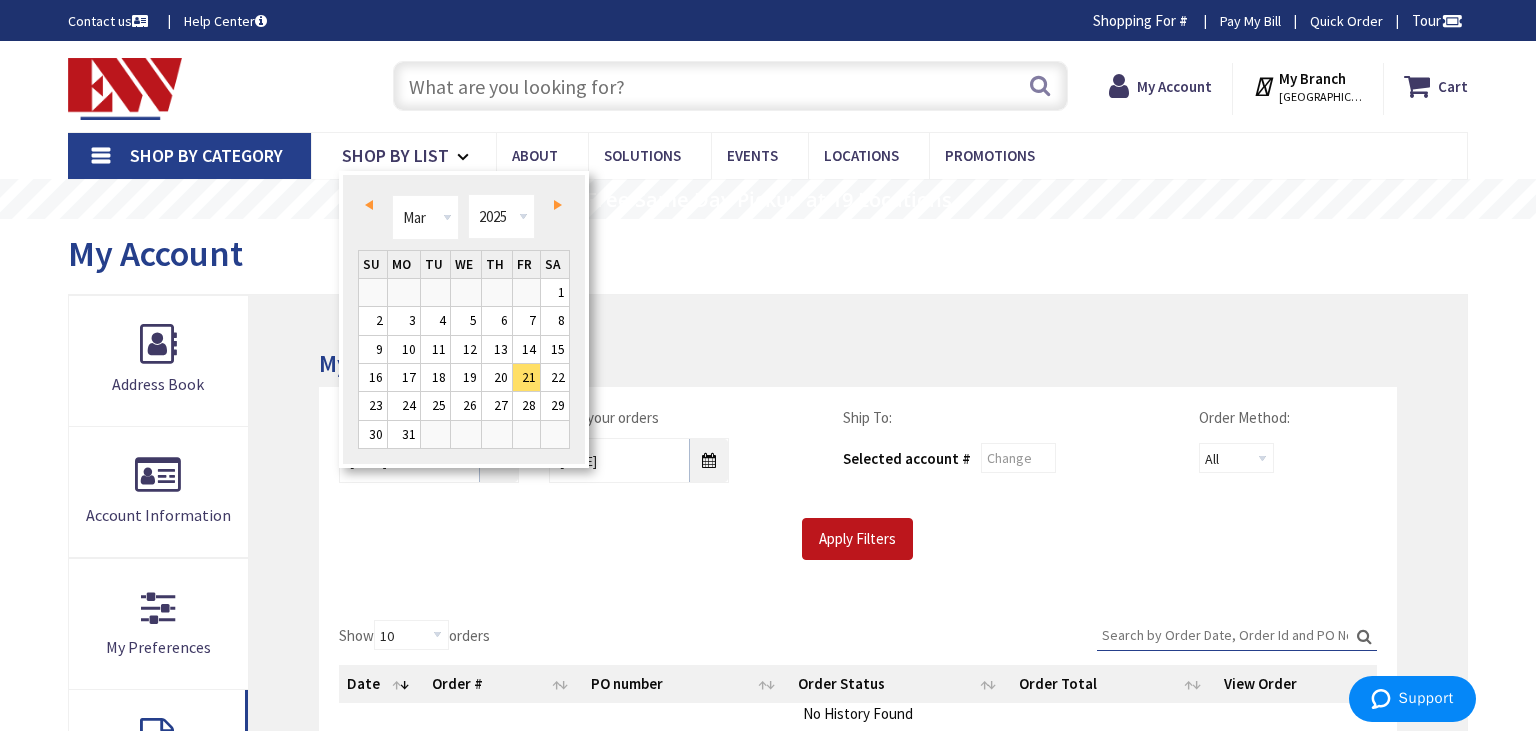 click on "Prev" at bounding box center [369, 205] 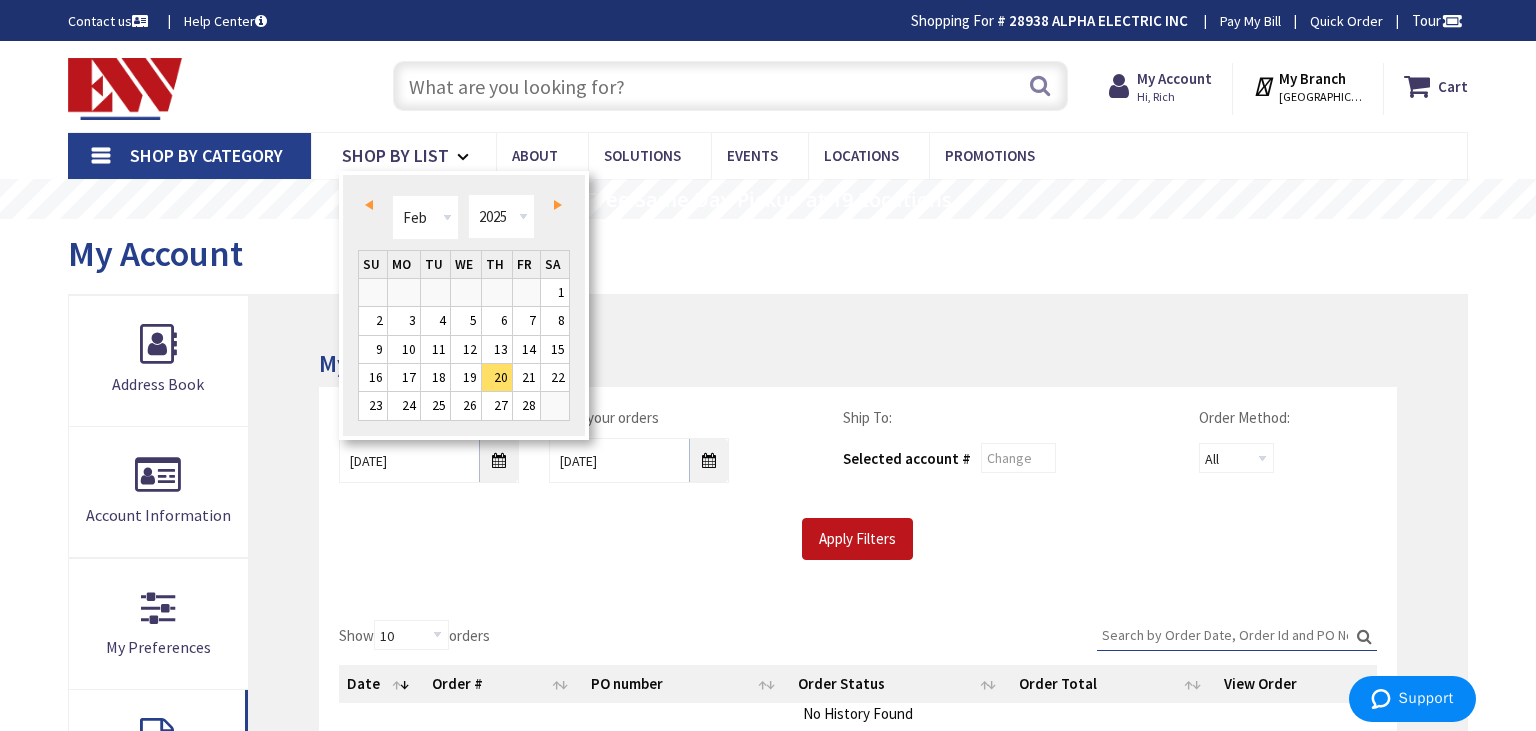 click on "Prev" at bounding box center [369, 205] 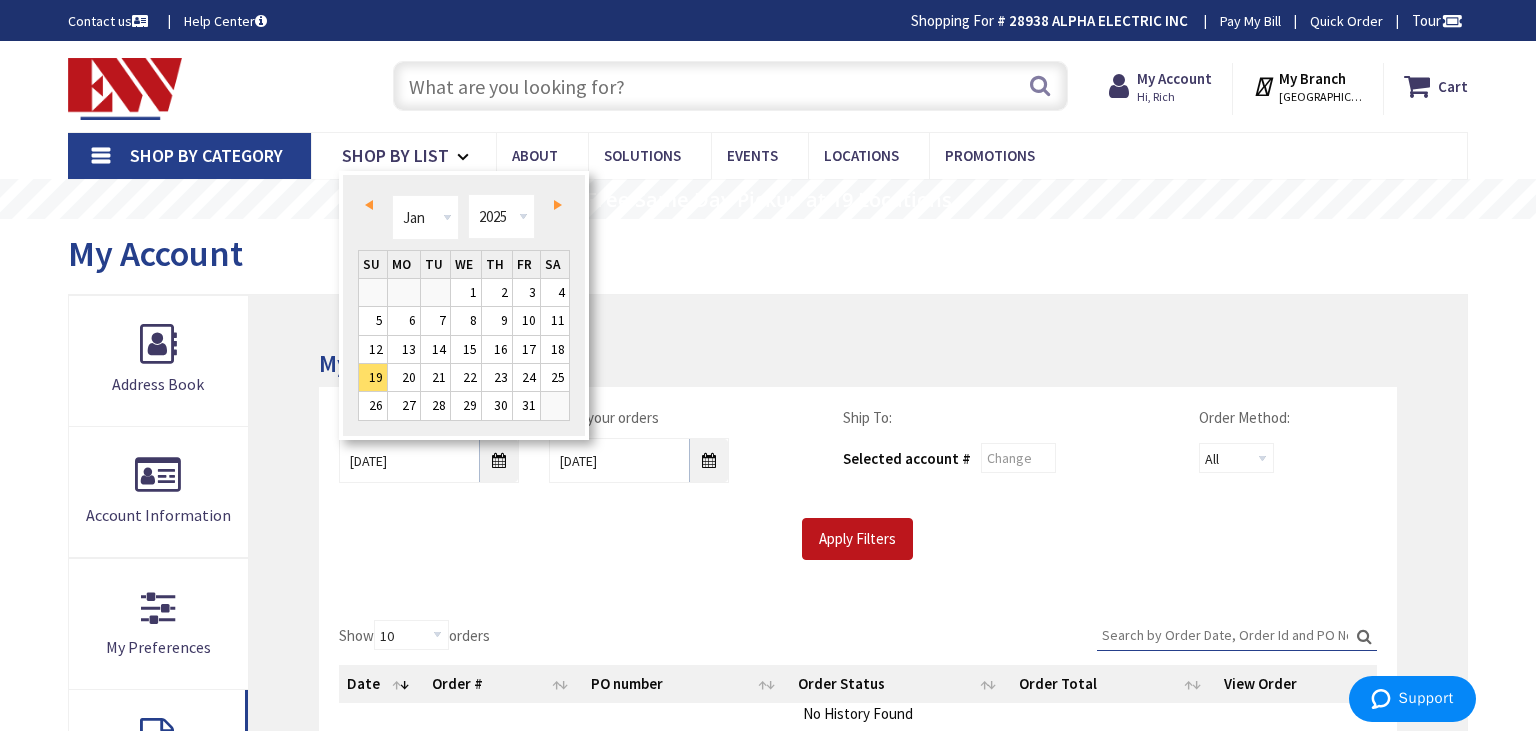click on "Prev" at bounding box center (369, 205) 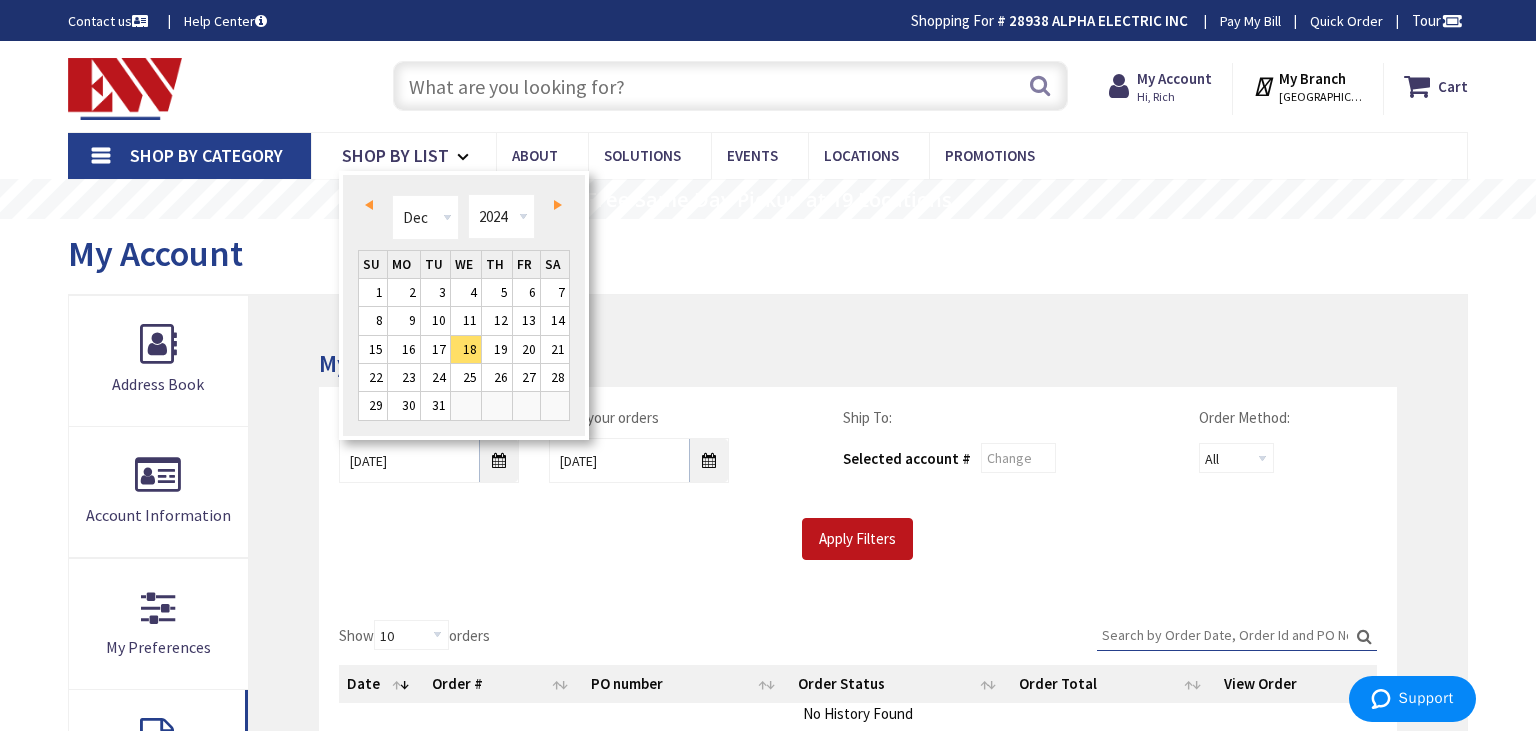 click on "Next" at bounding box center (554, 205) 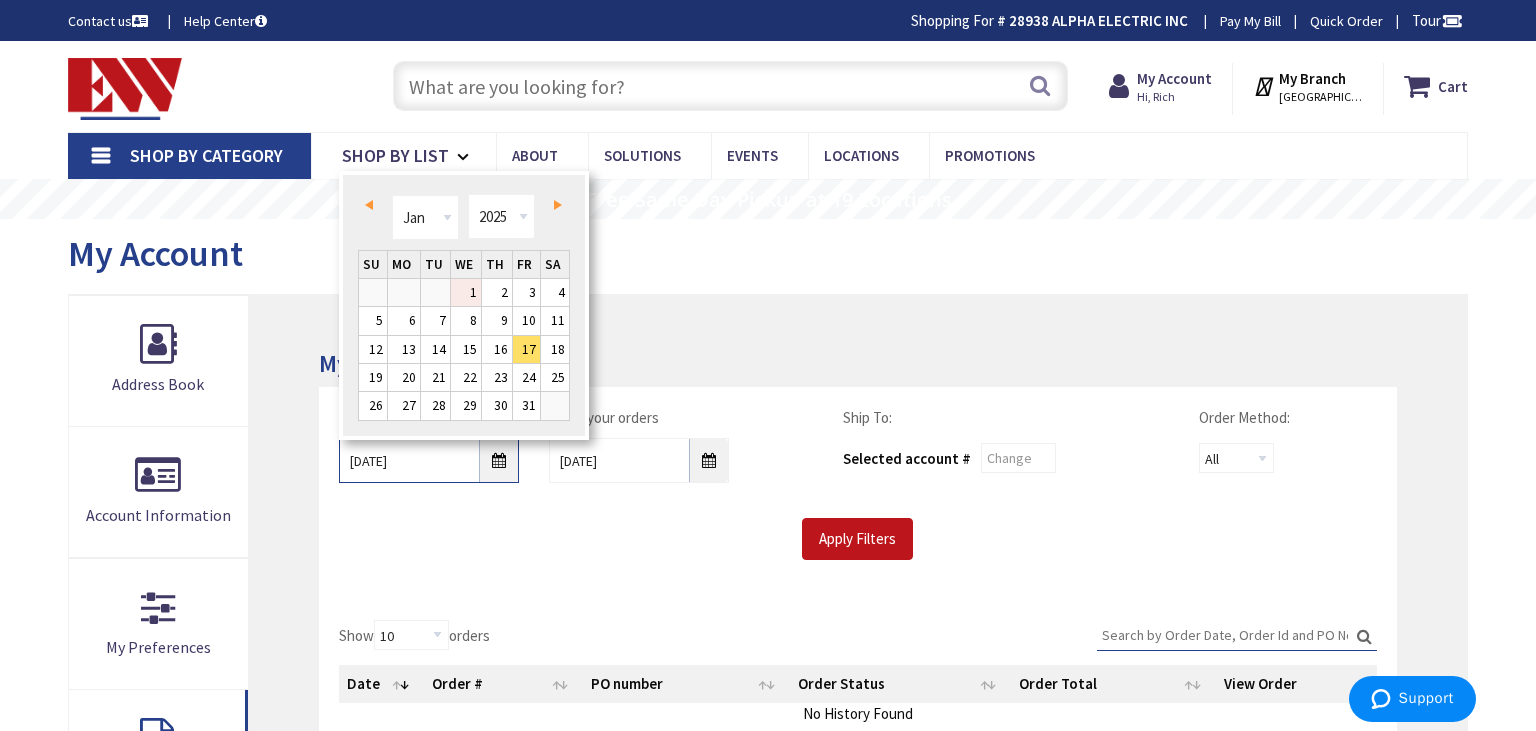scroll, scrollTop: 0, scrollLeft: 0, axis: both 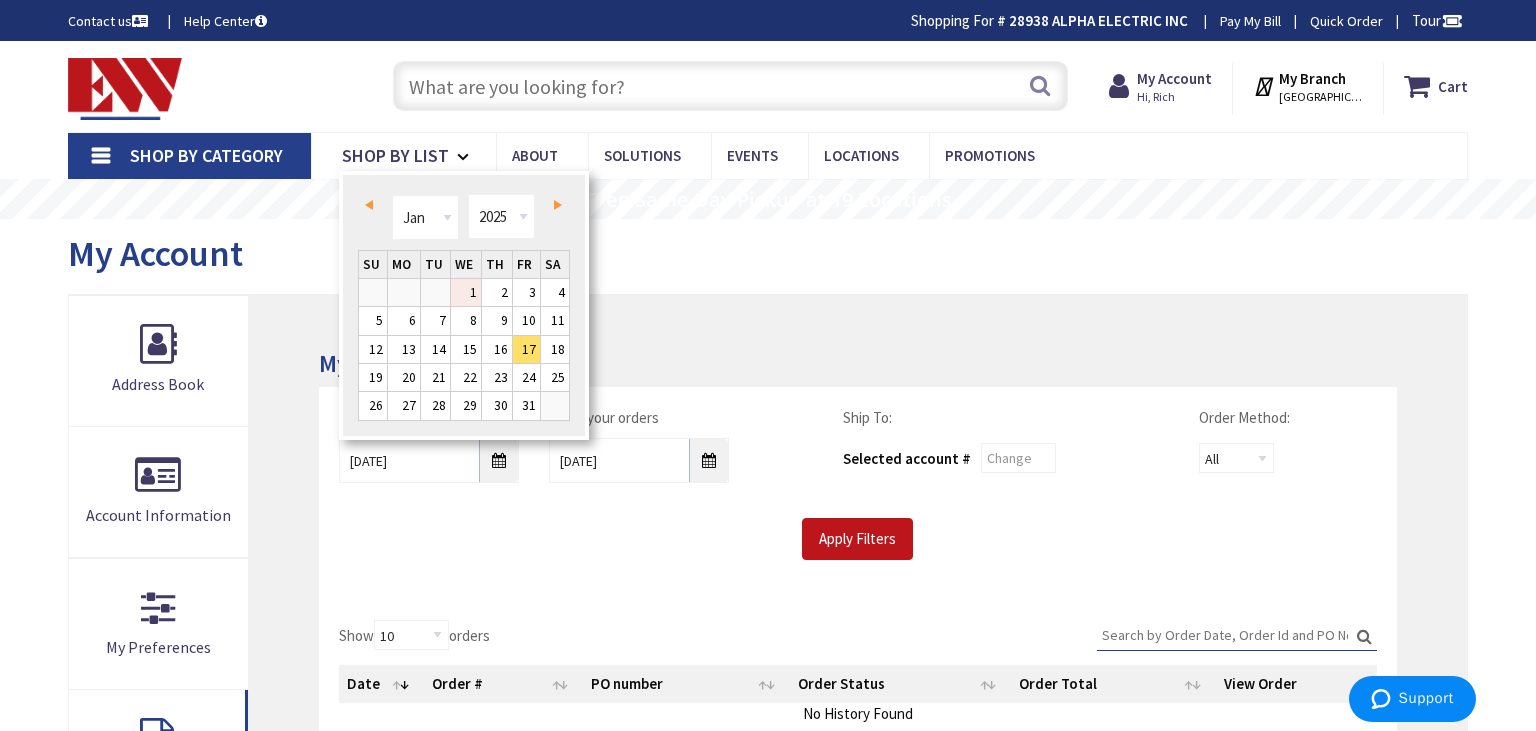 click on "1" at bounding box center (466, 292) 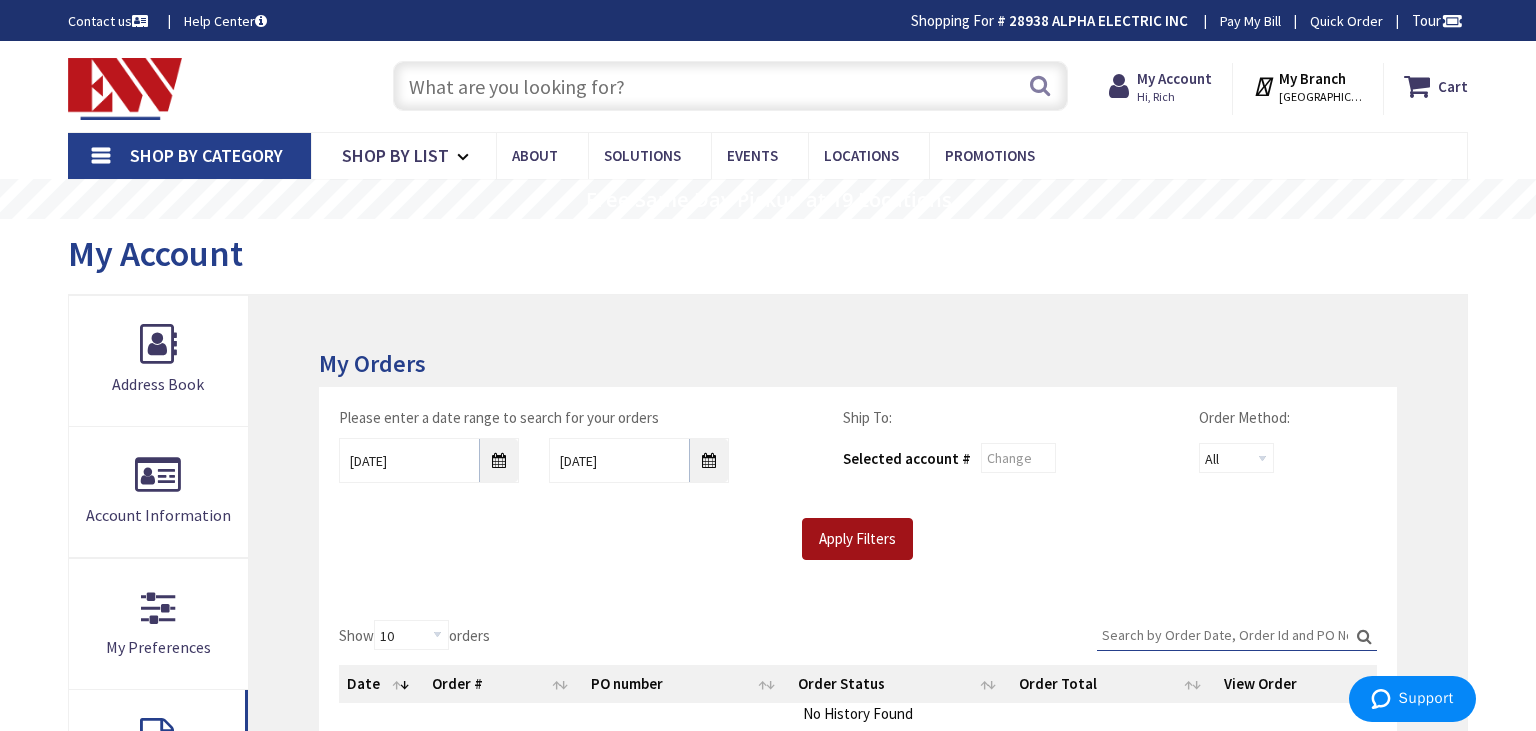 click on "Apply Filters" at bounding box center (857, 539) 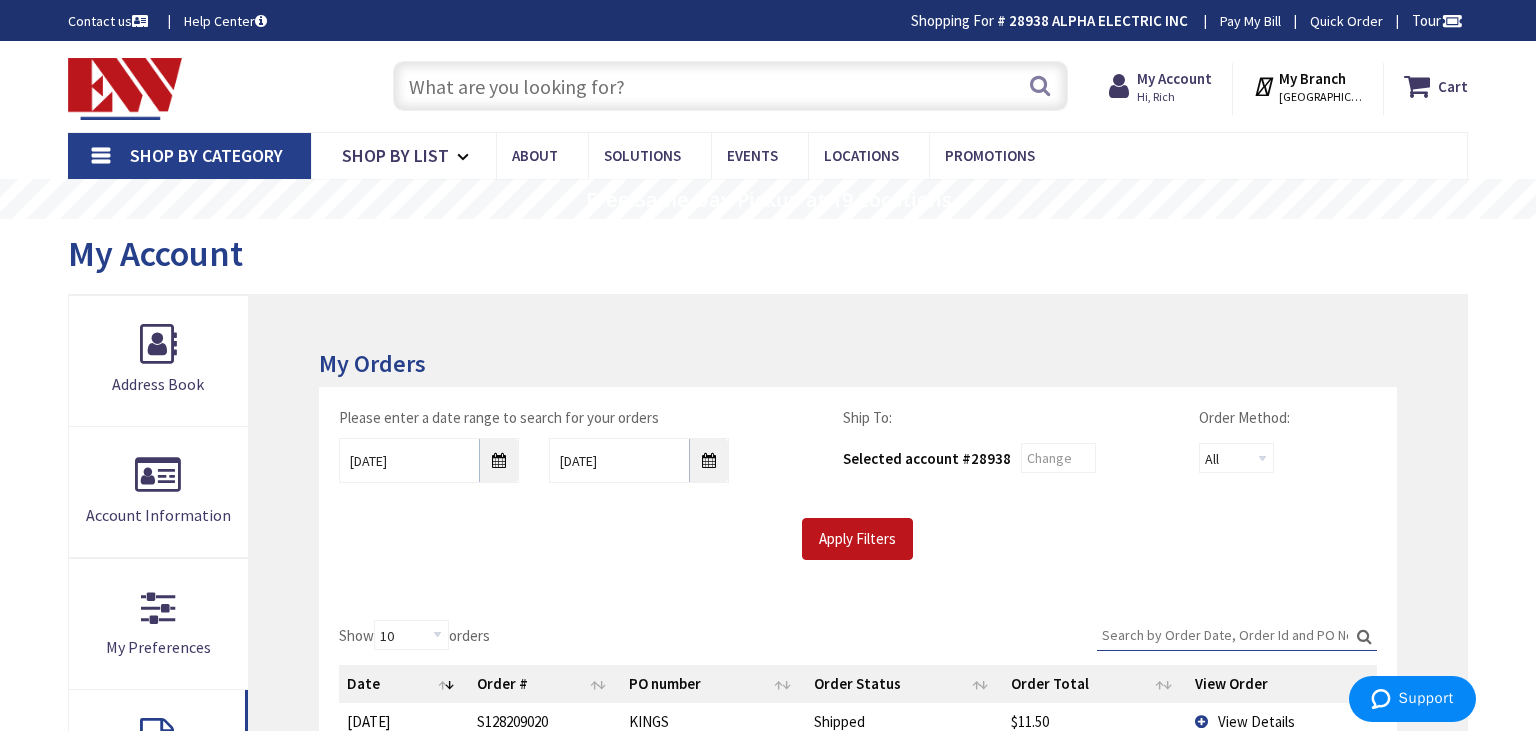click on "My Orders
Please enter a date range to search for your orders
01/01/2025
7/1/2025
Ship To:
Selected account #  28938
Order Method:
All Offline Online Apply Filters 10" at bounding box center (858, 754) 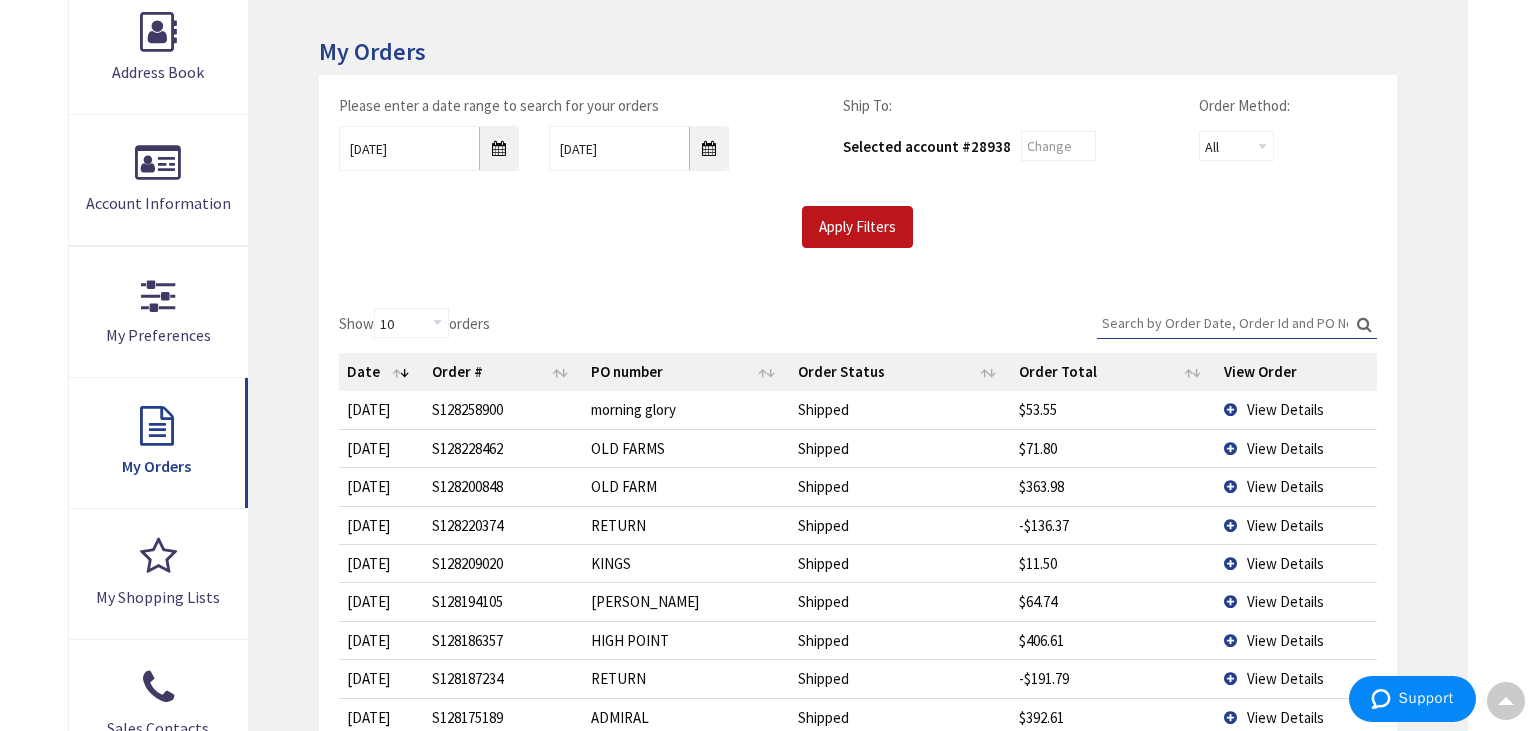 scroll, scrollTop: 316, scrollLeft: 0, axis: vertical 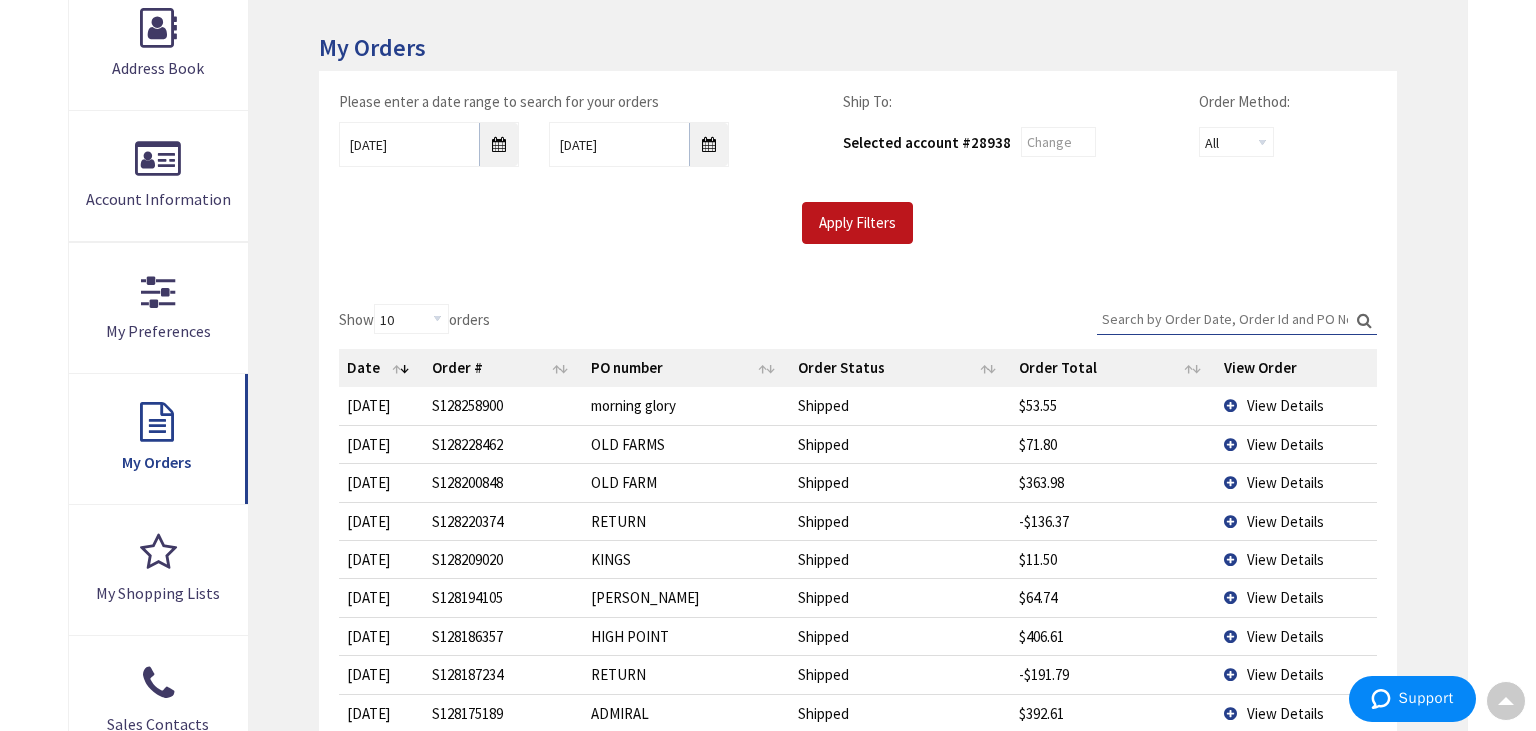 click on "Search:" at bounding box center (1237, 319) 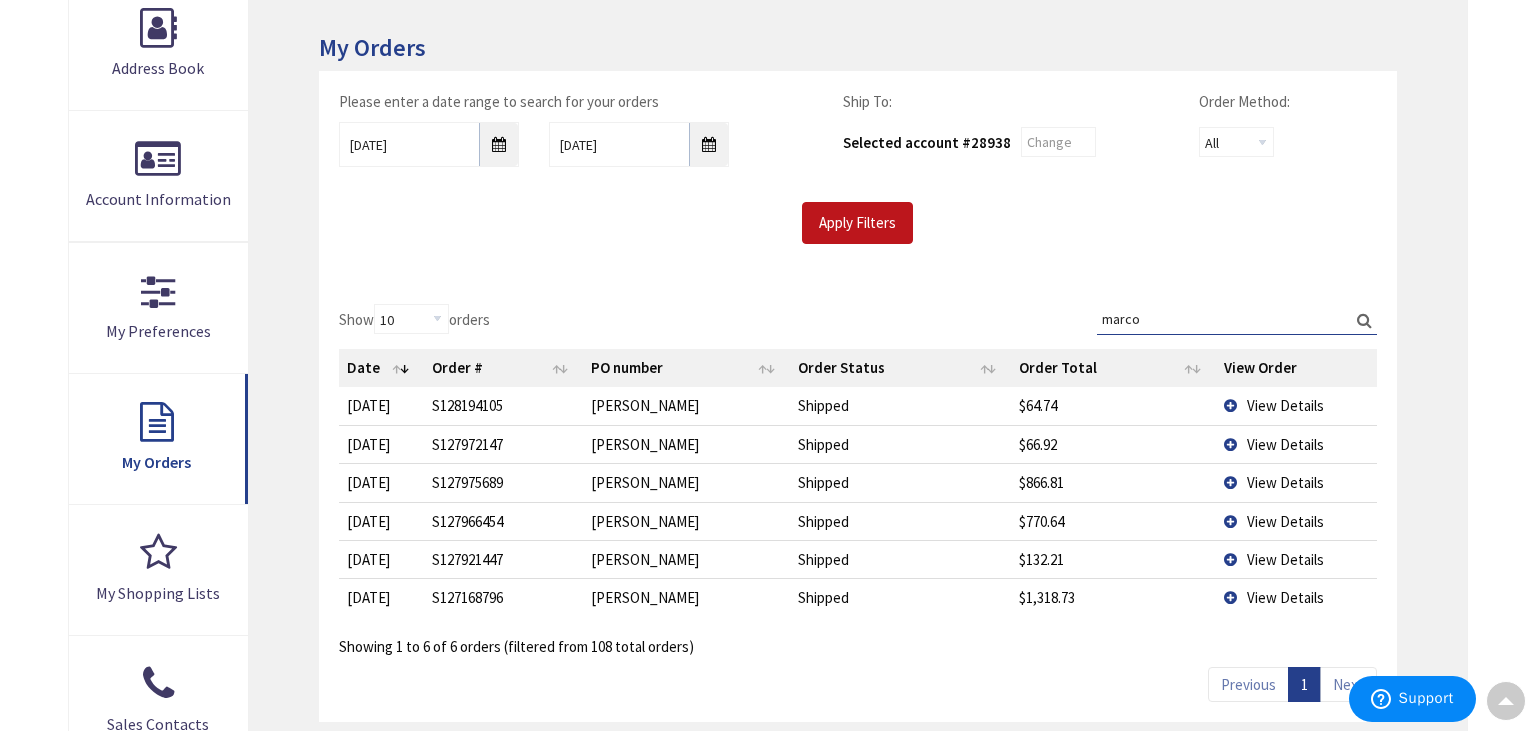 type on "marco" 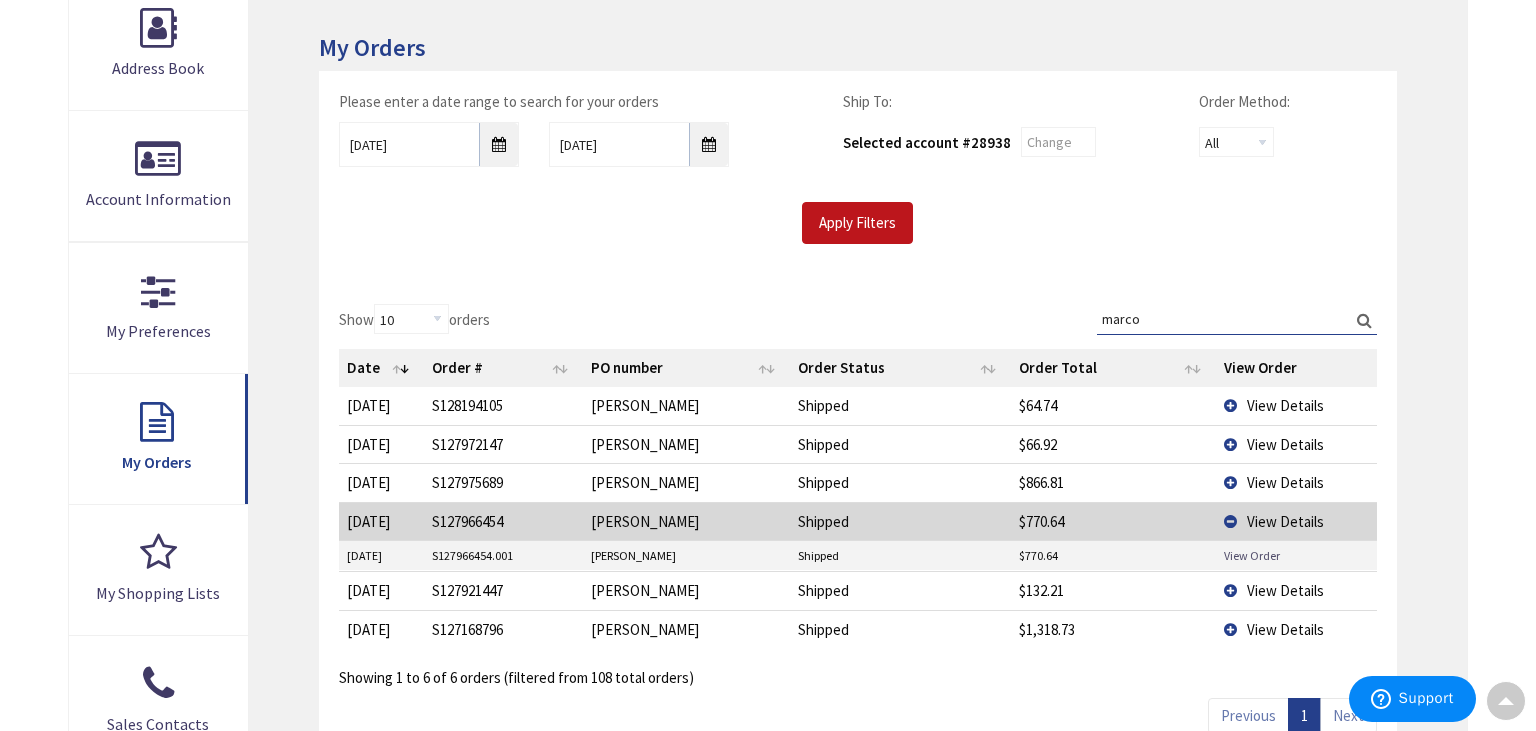 click on "View Order" at bounding box center (1252, 555) 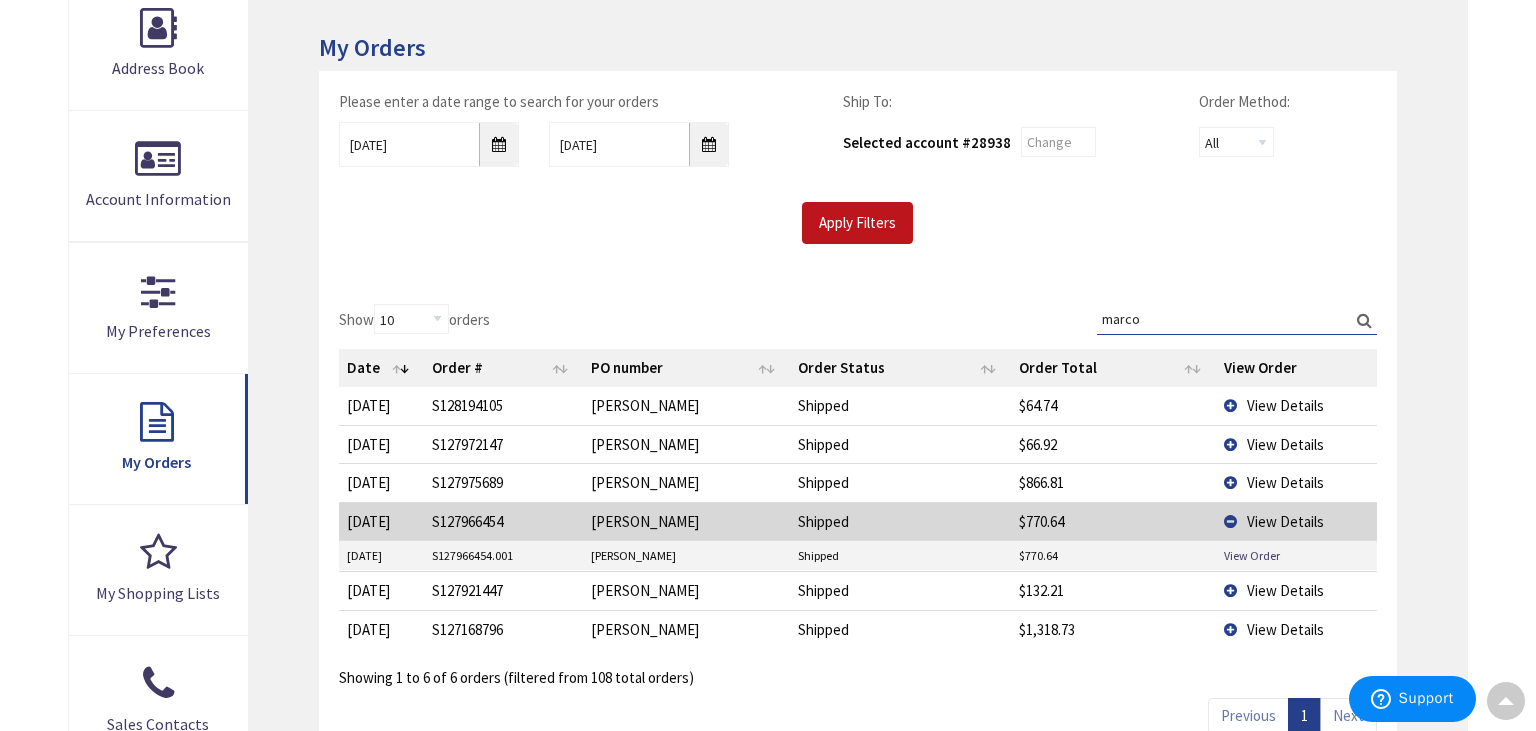 click on "View Details" at bounding box center (1285, 482) 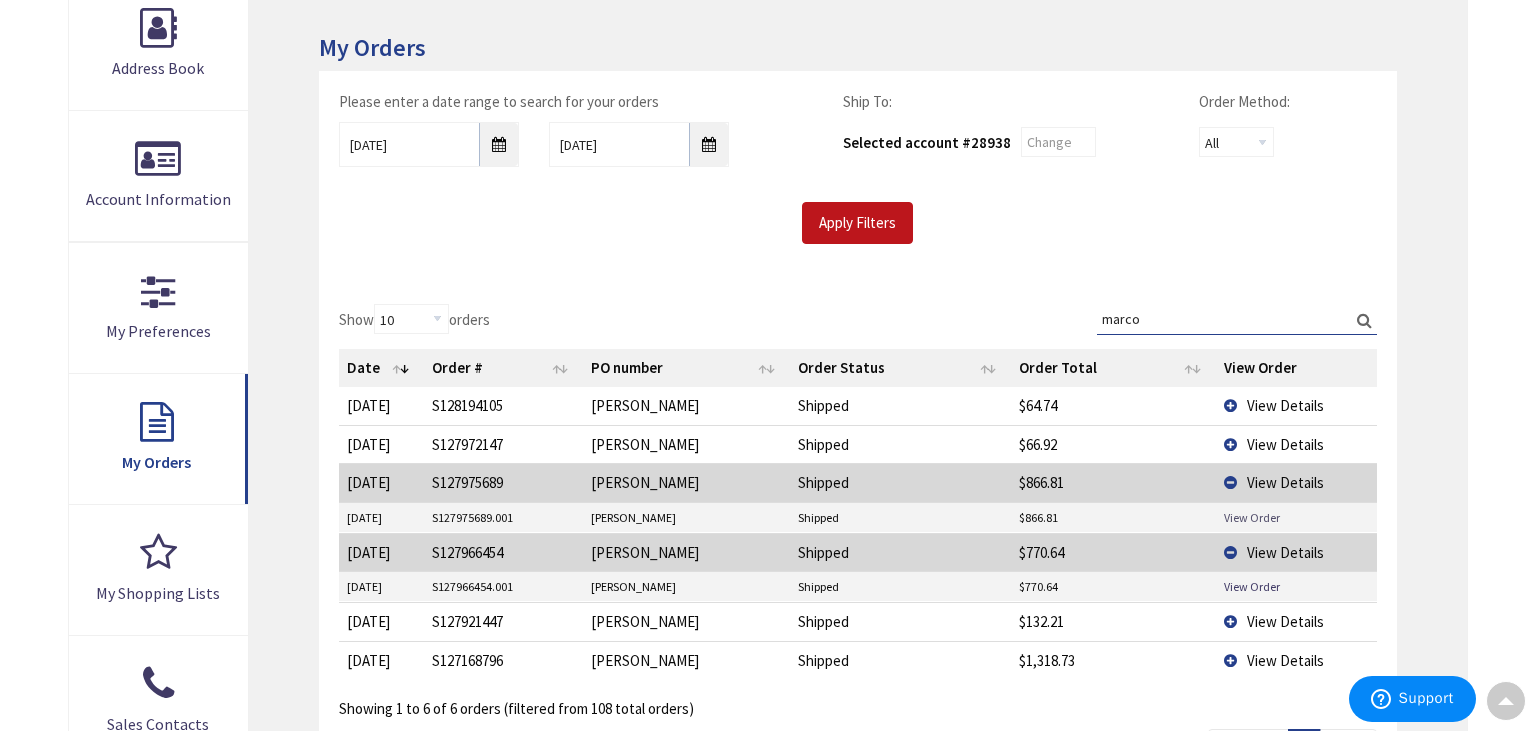 click on "View Order" at bounding box center [1252, 517] 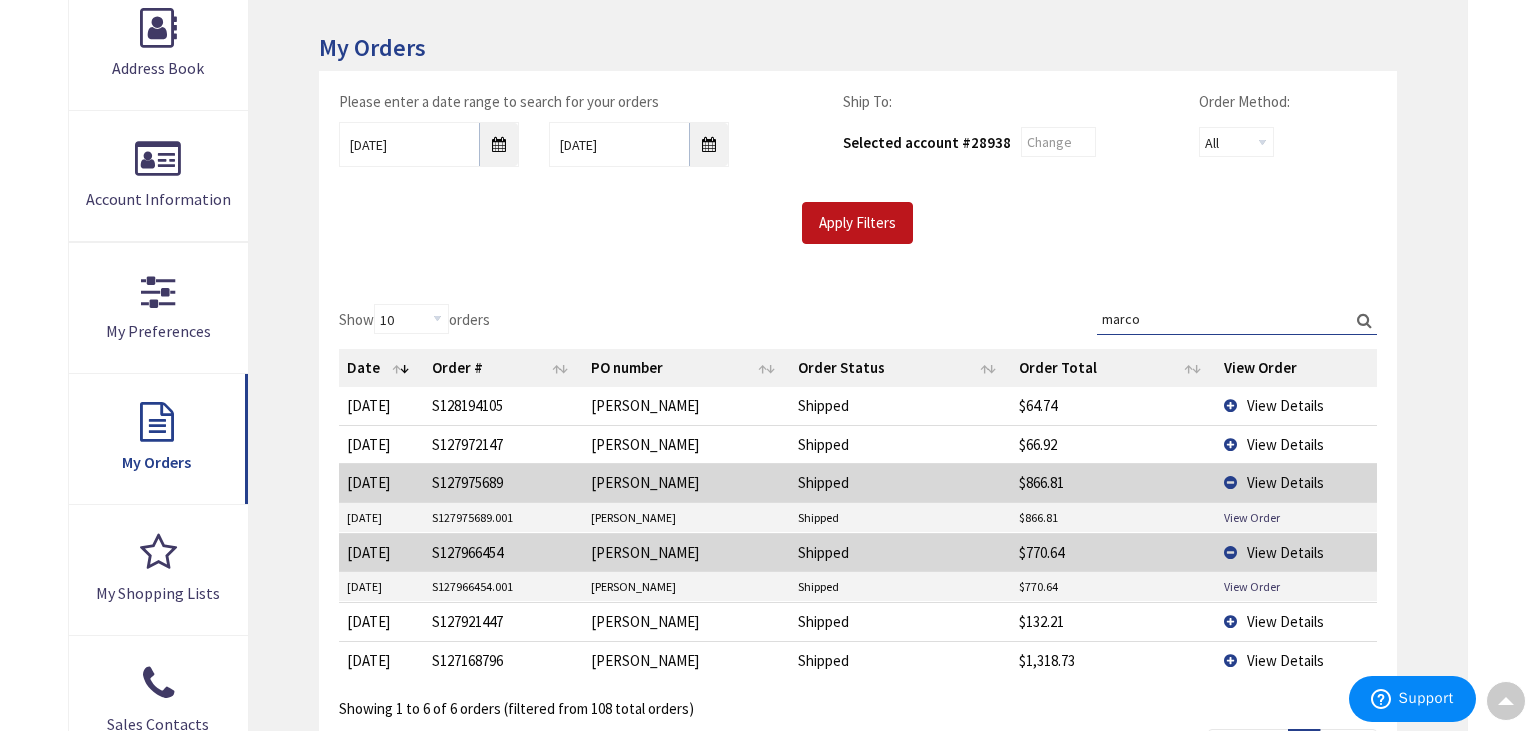 click on "View Details" at bounding box center (1285, 444) 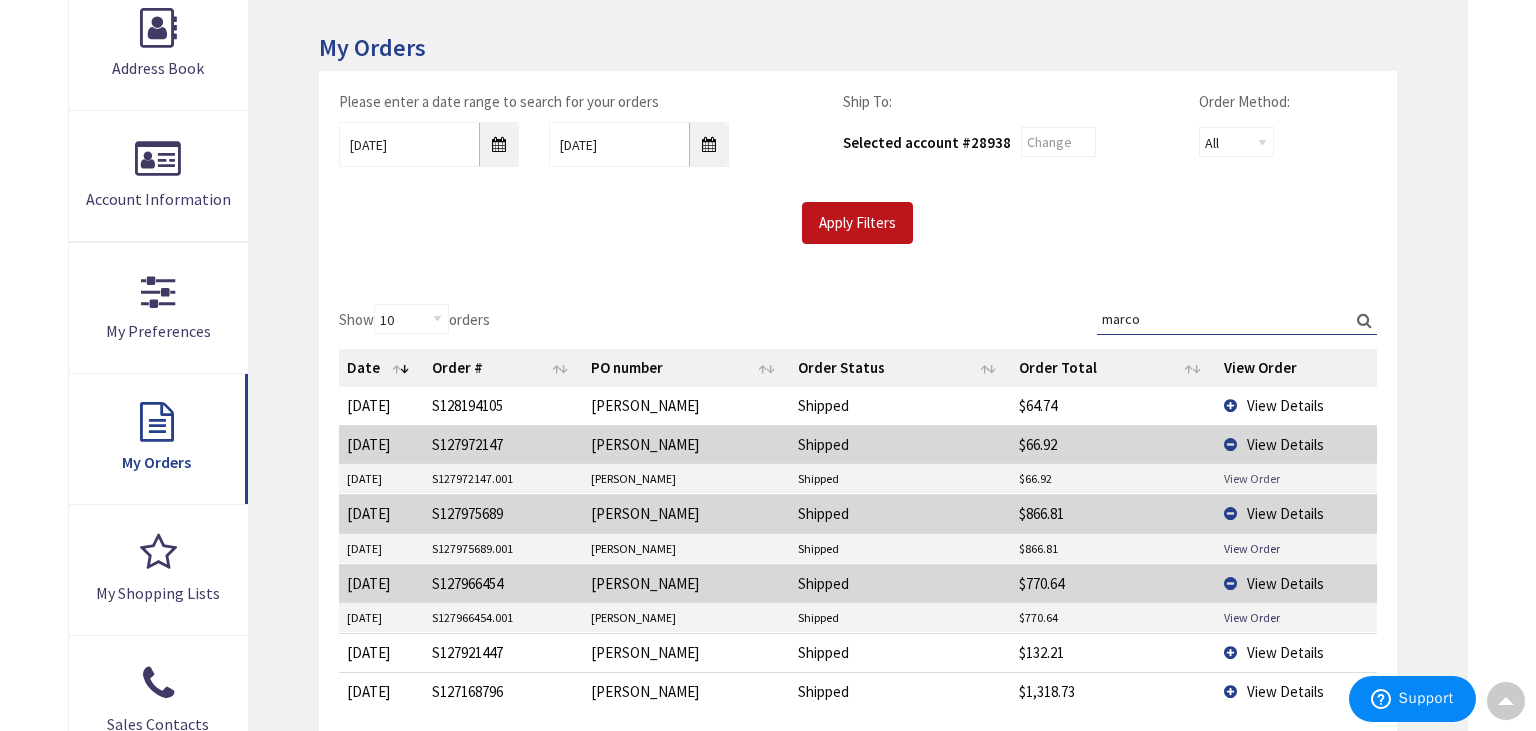 click on "View Order" at bounding box center (1252, 478) 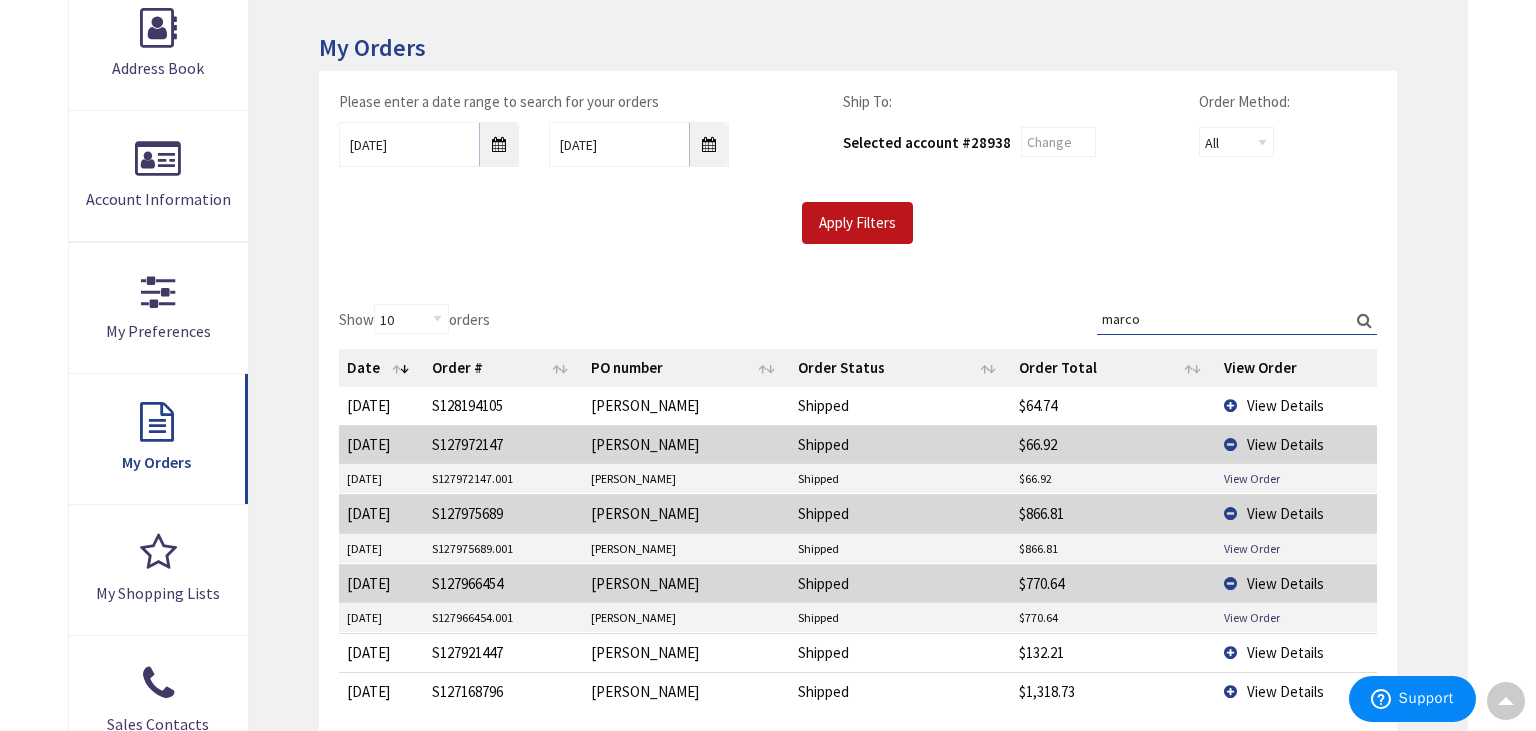 click on "View Details" at bounding box center (1297, 405) 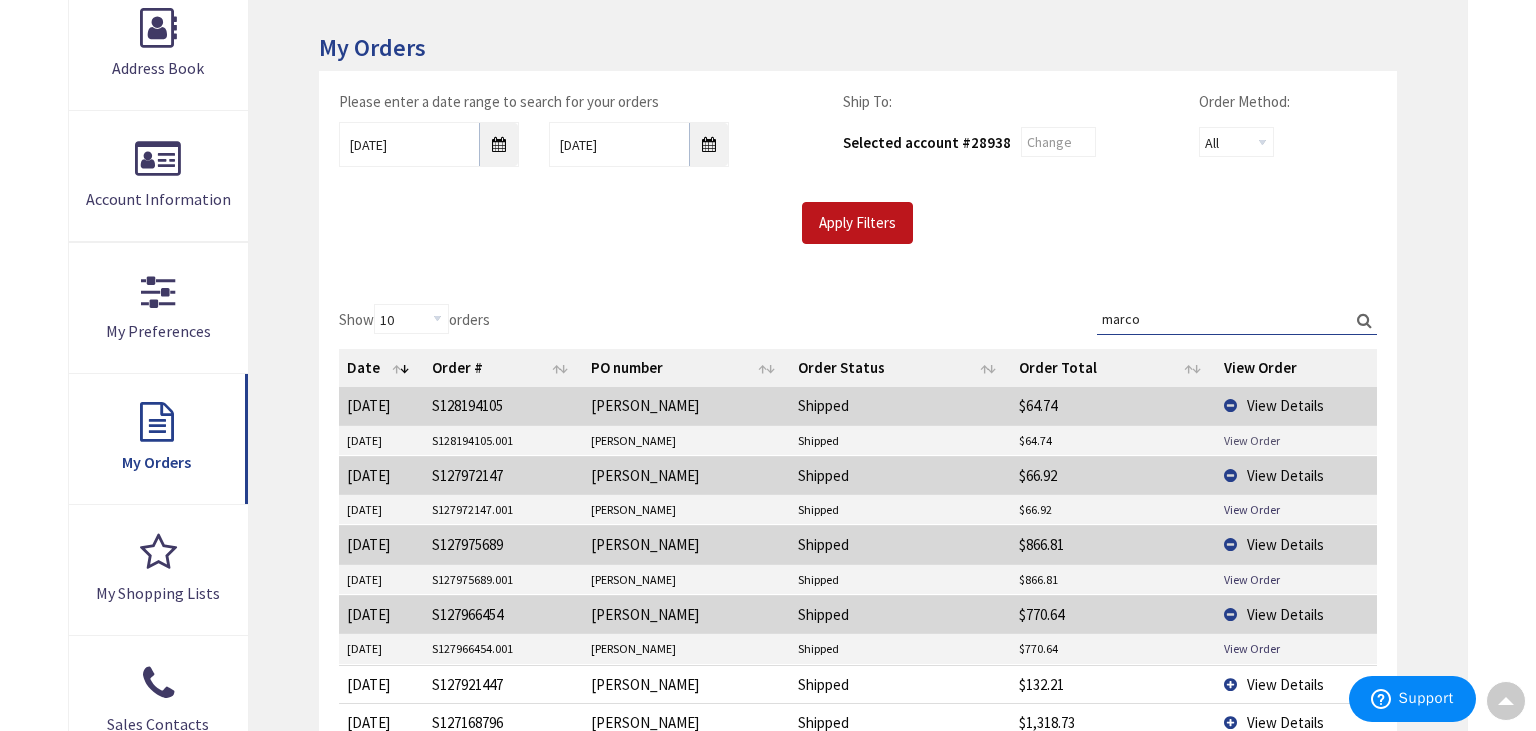 click on "View Order" at bounding box center (1252, 440) 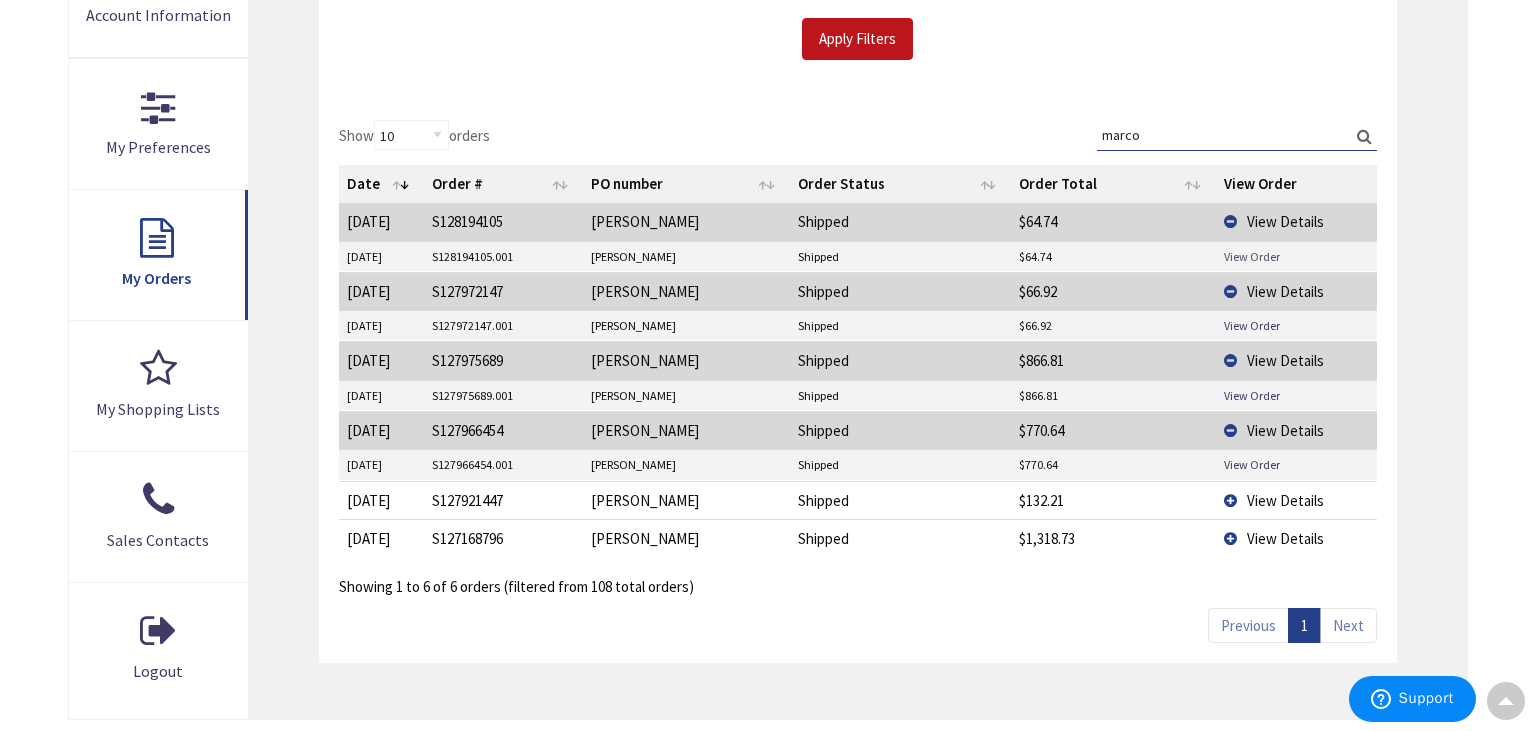 scroll, scrollTop: 504, scrollLeft: 0, axis: vertical 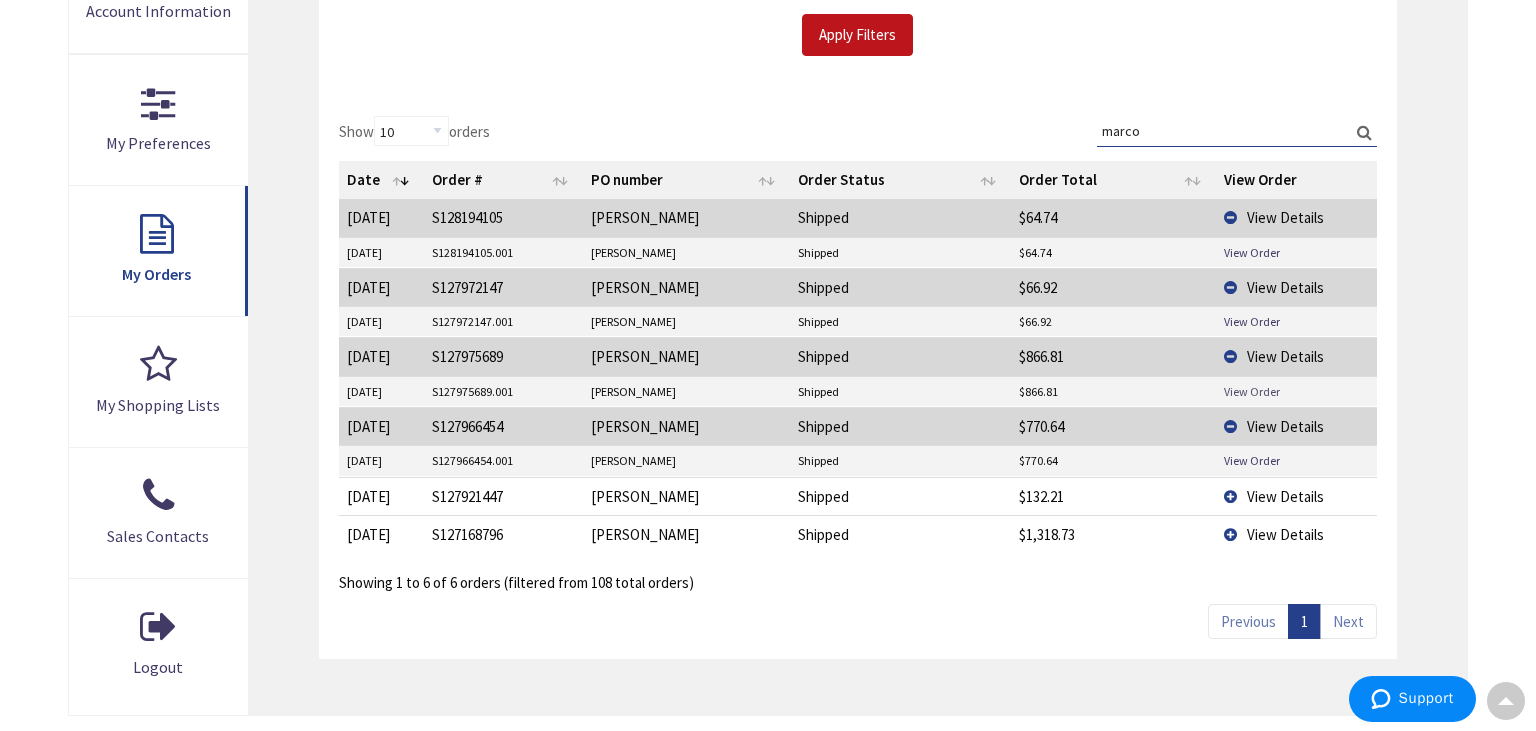 click on "View Order" at bounding box center (1252, 391) 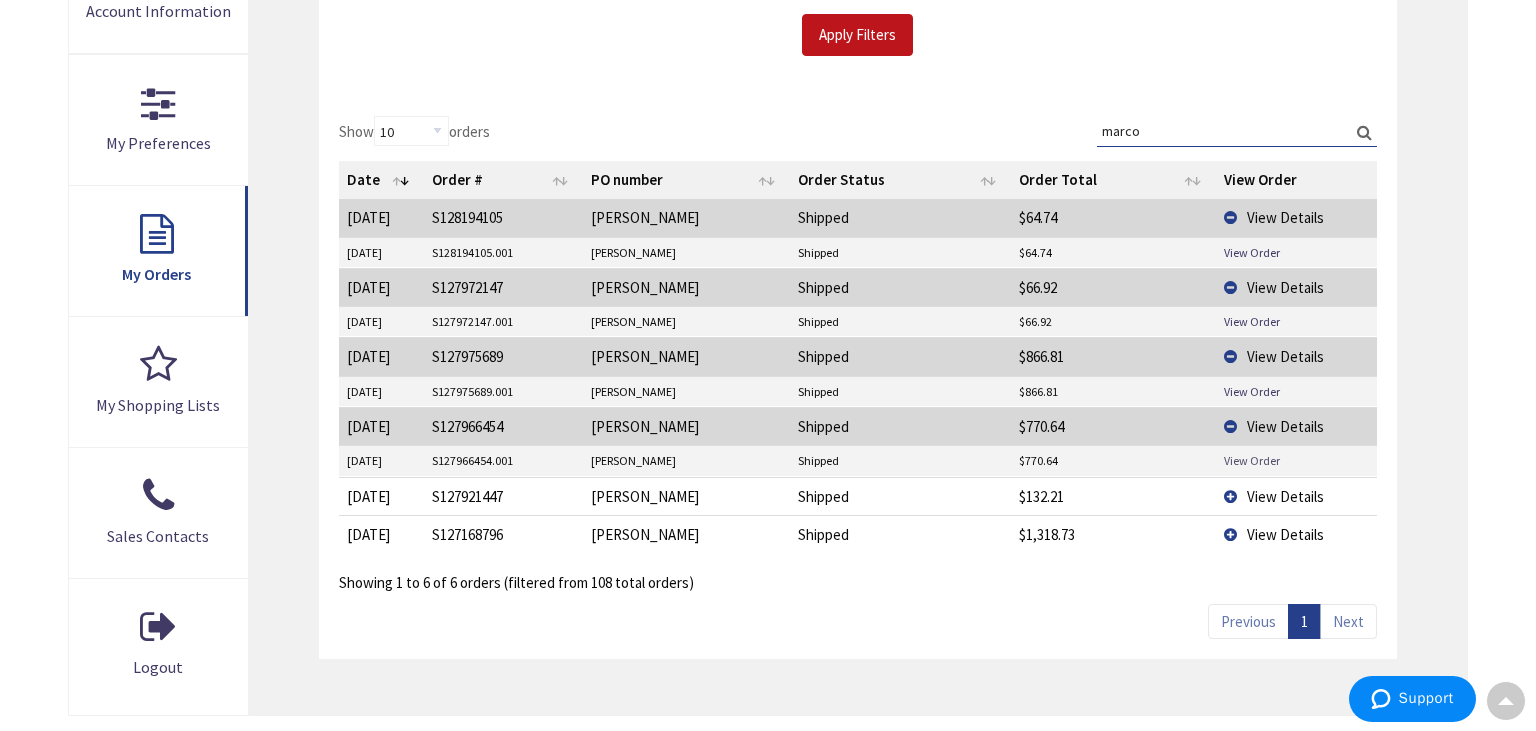 click on "View Order" at bounding box center (1252, 460) 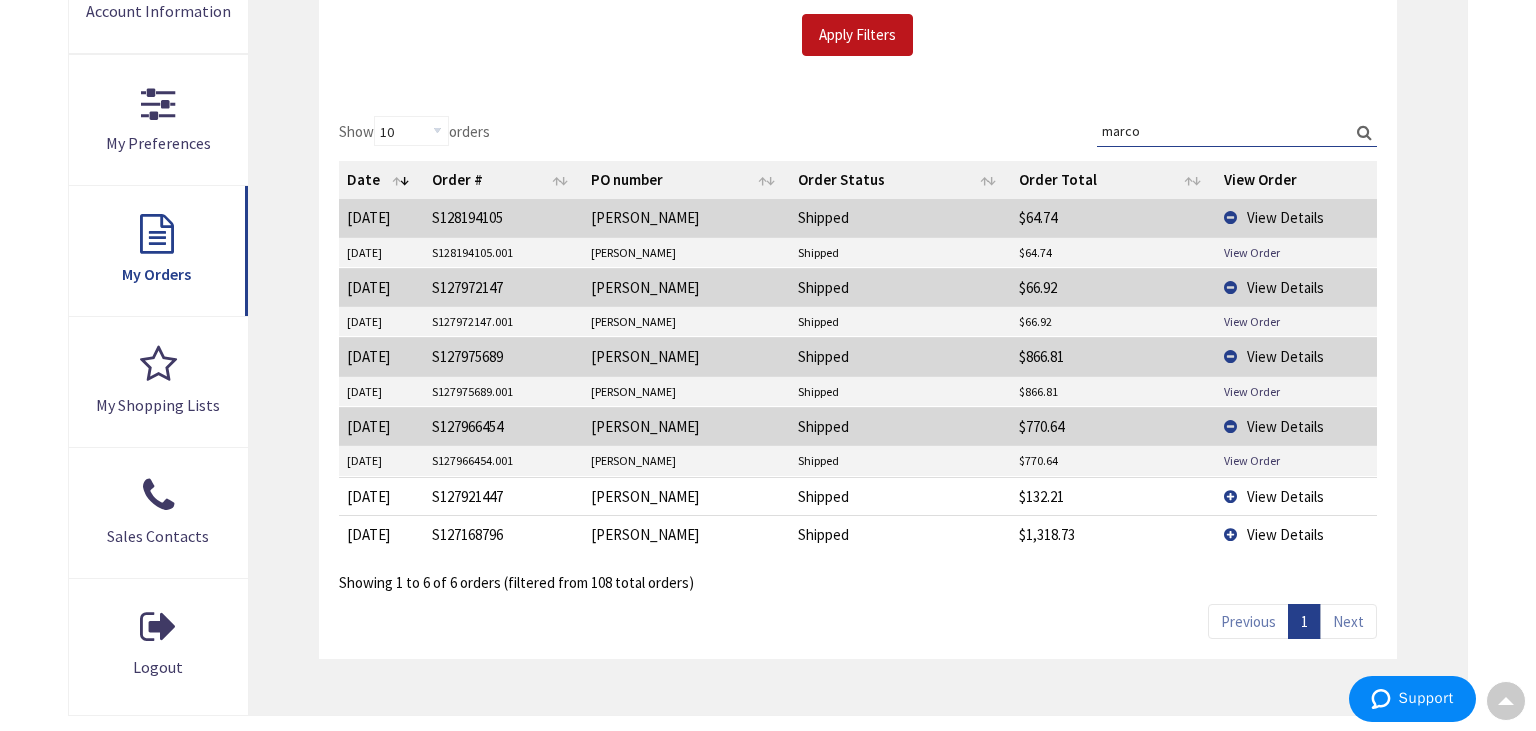 click on "View Details" at bounding box center (1297, 496) 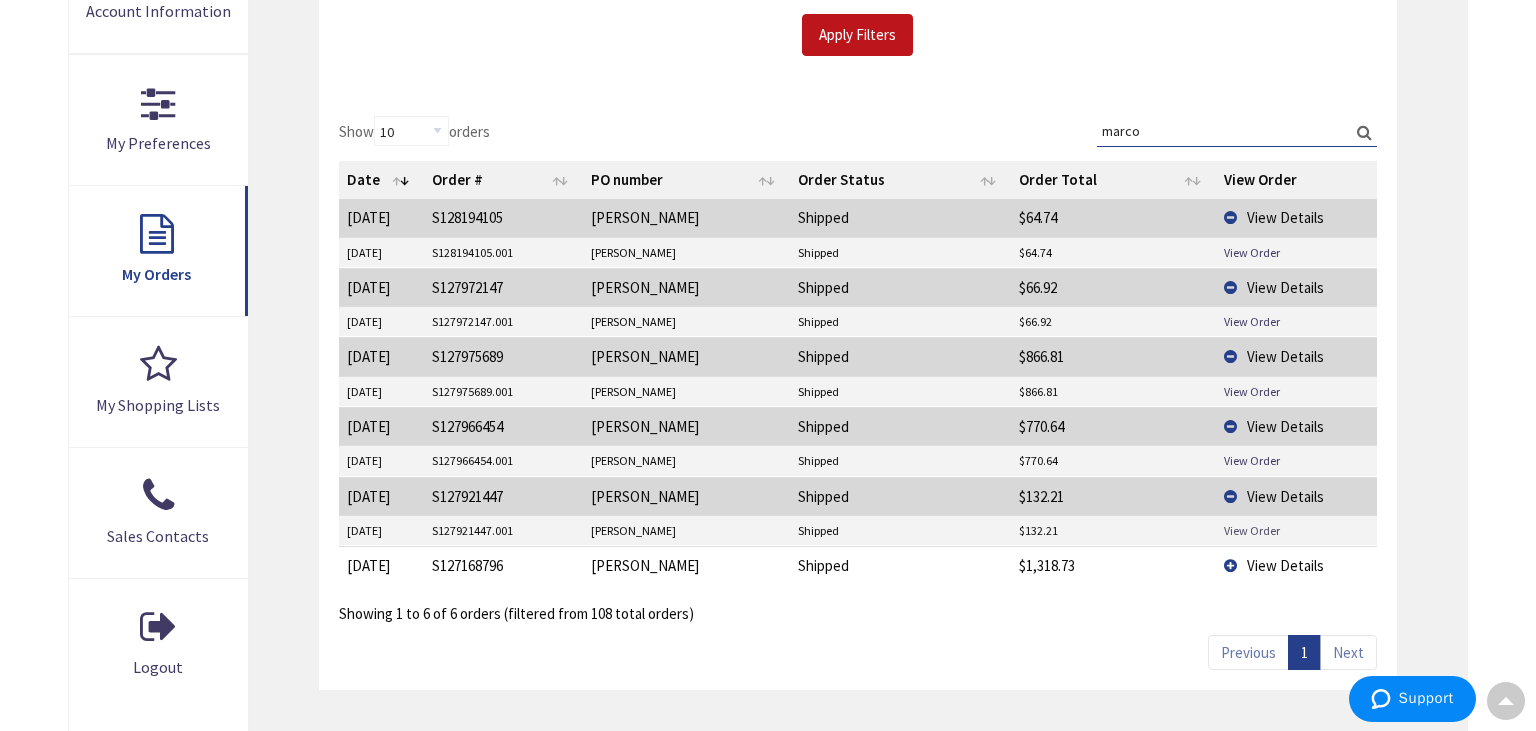 click on "View Order" at bounding box center (1252, 530) 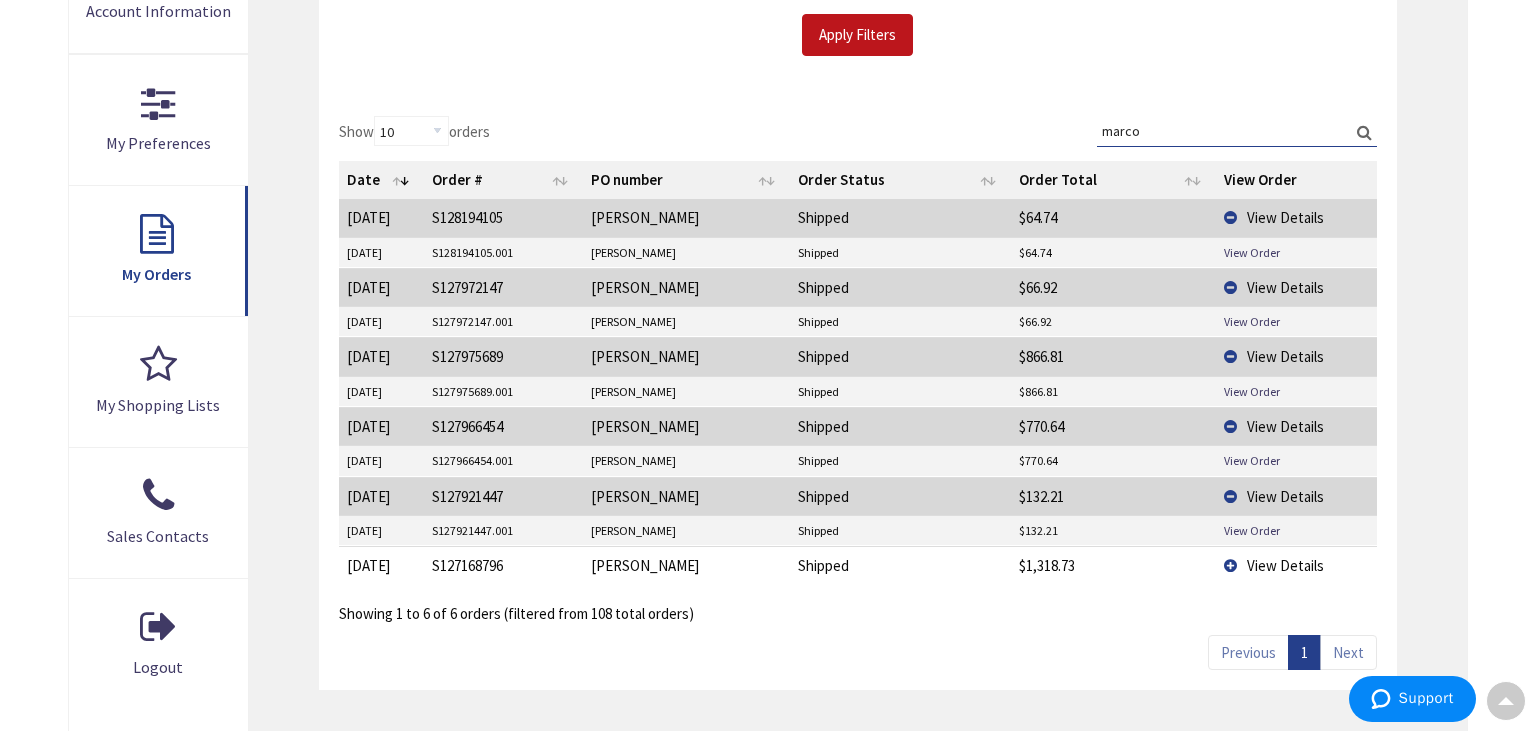 drag, startPoint x: 1478, startPoint y: 64, endPoint x: 1486, endPoint y: 7, distance: 57.558666 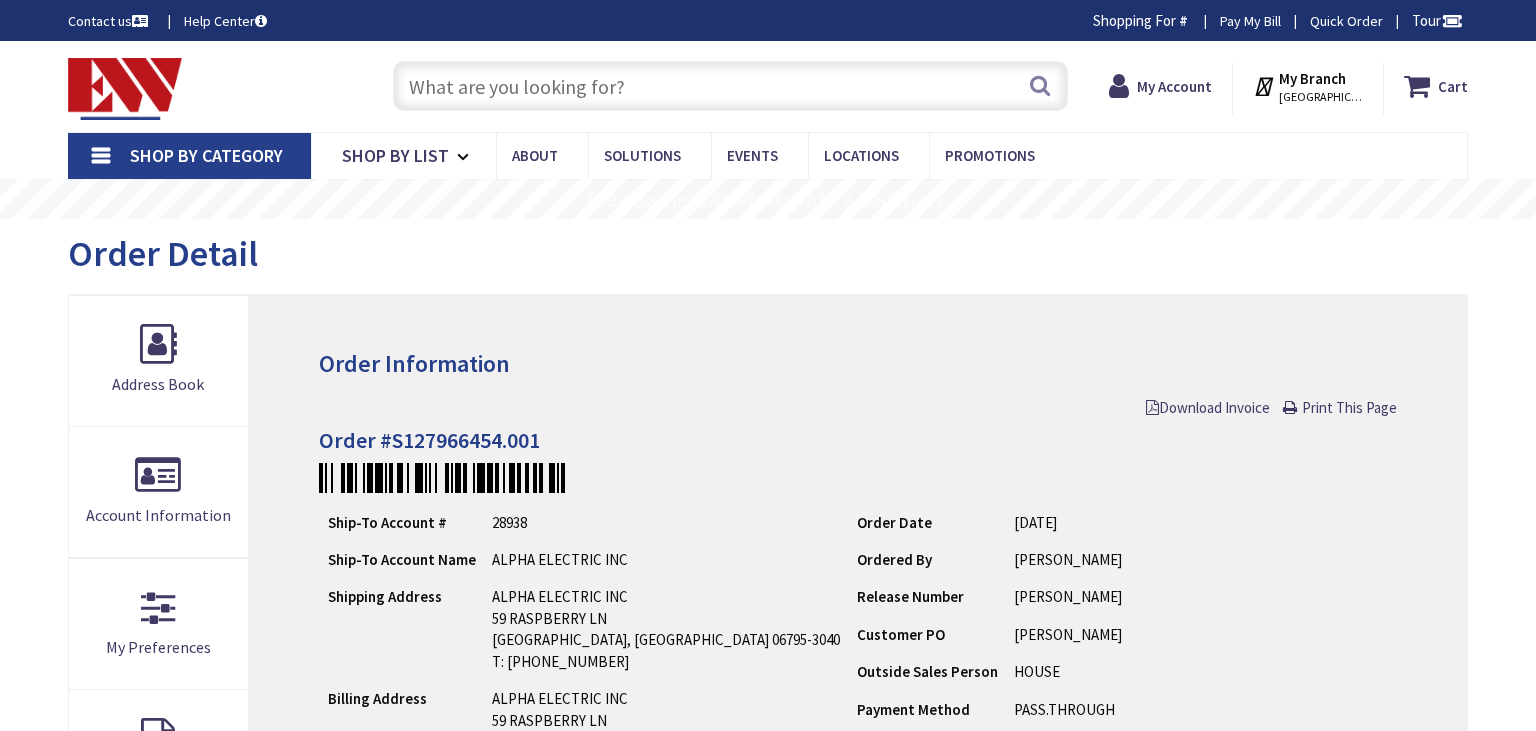 scroll, scrollTop: 0, scrollLeft: 0, axis: both 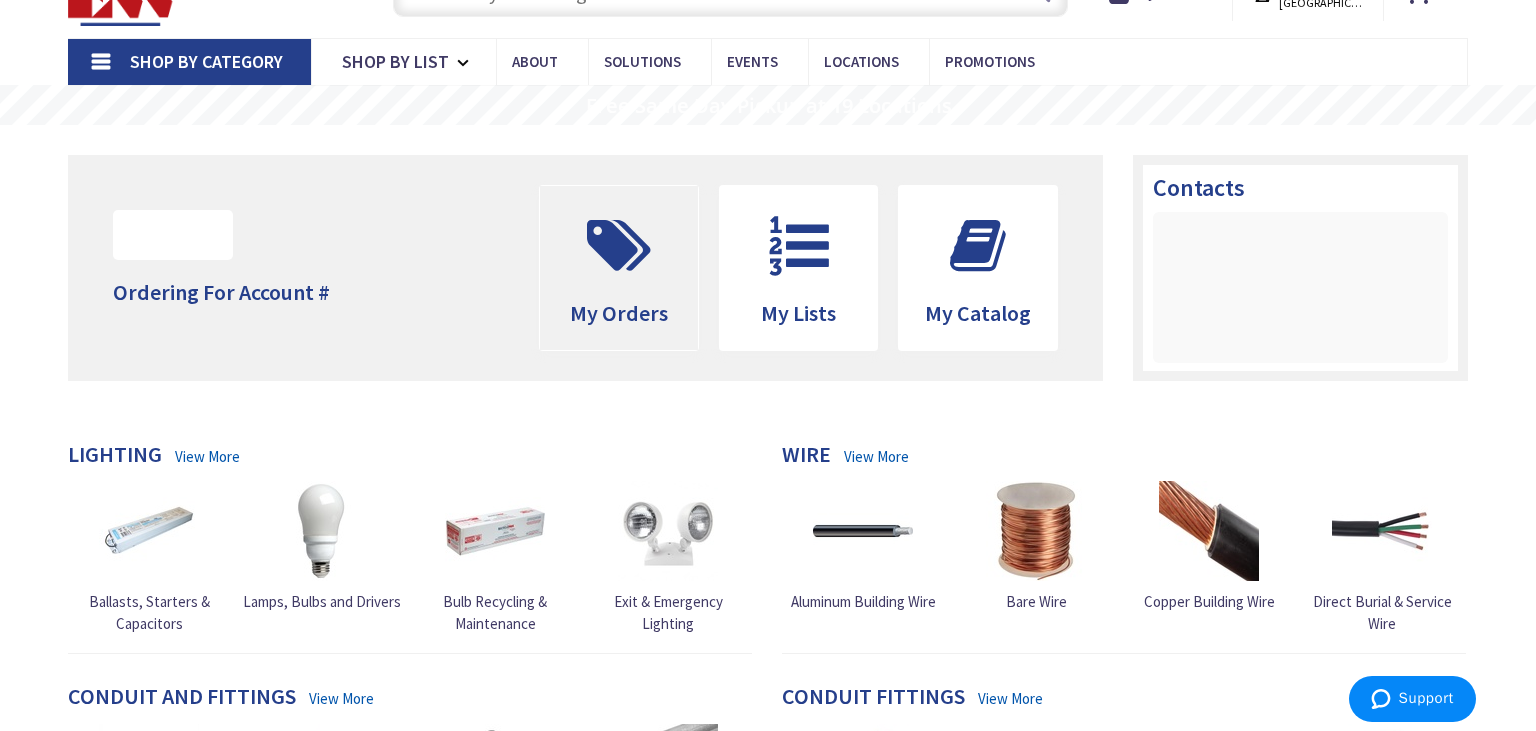 click on "My Orders" at bounding box center [619, 268] 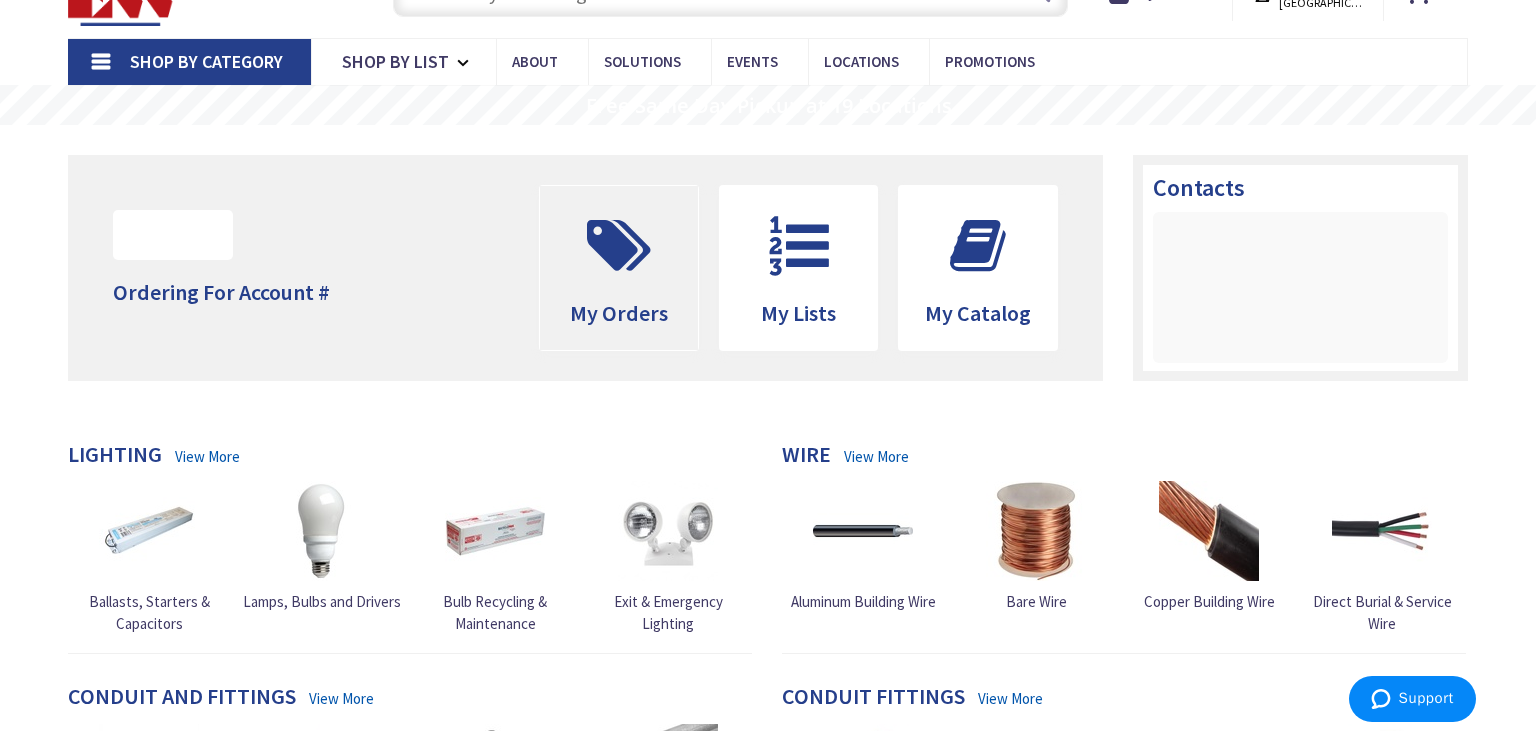 scroll, scrollTop: 0, scrollLeft: 0, axis: both 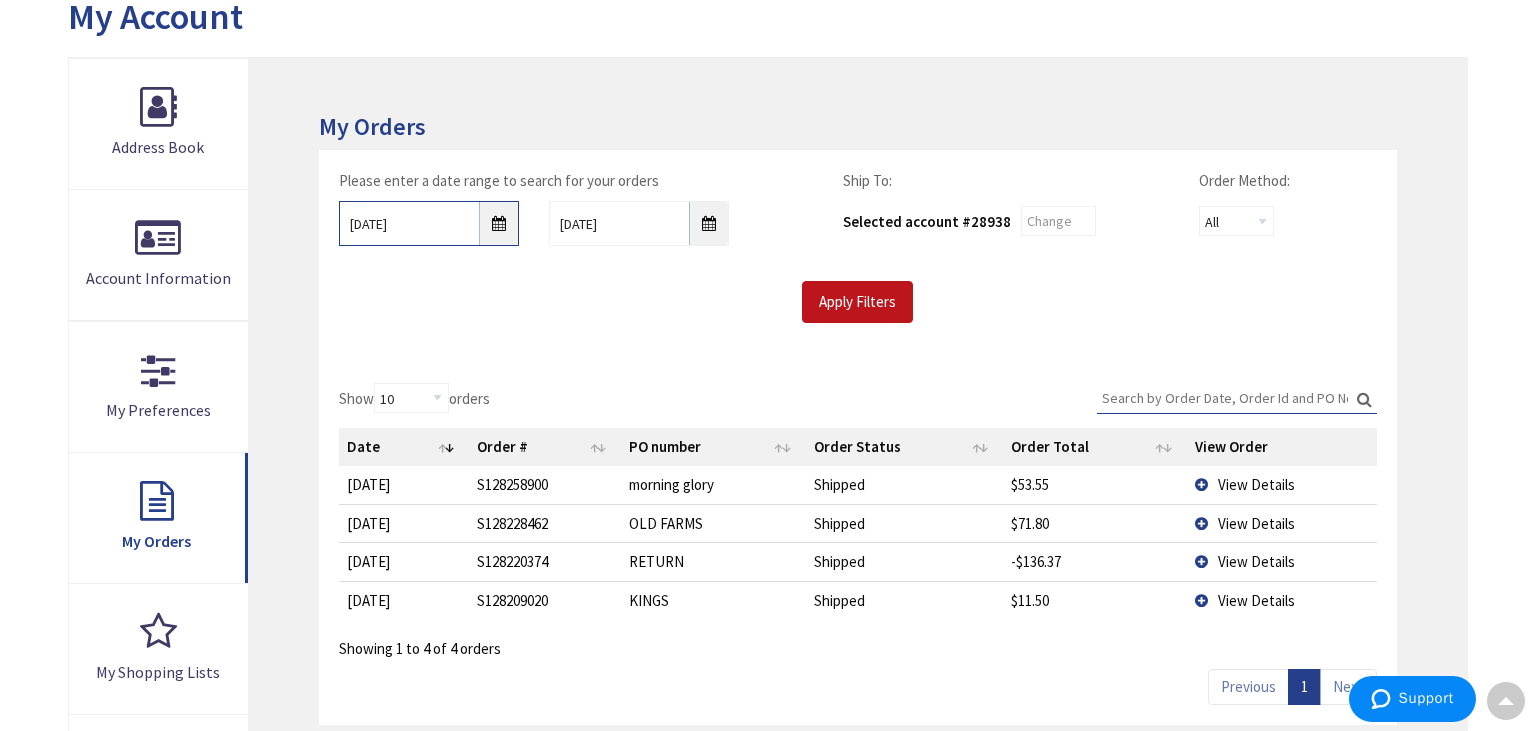 click on "[DATE]" at bounding box center (429, 223) 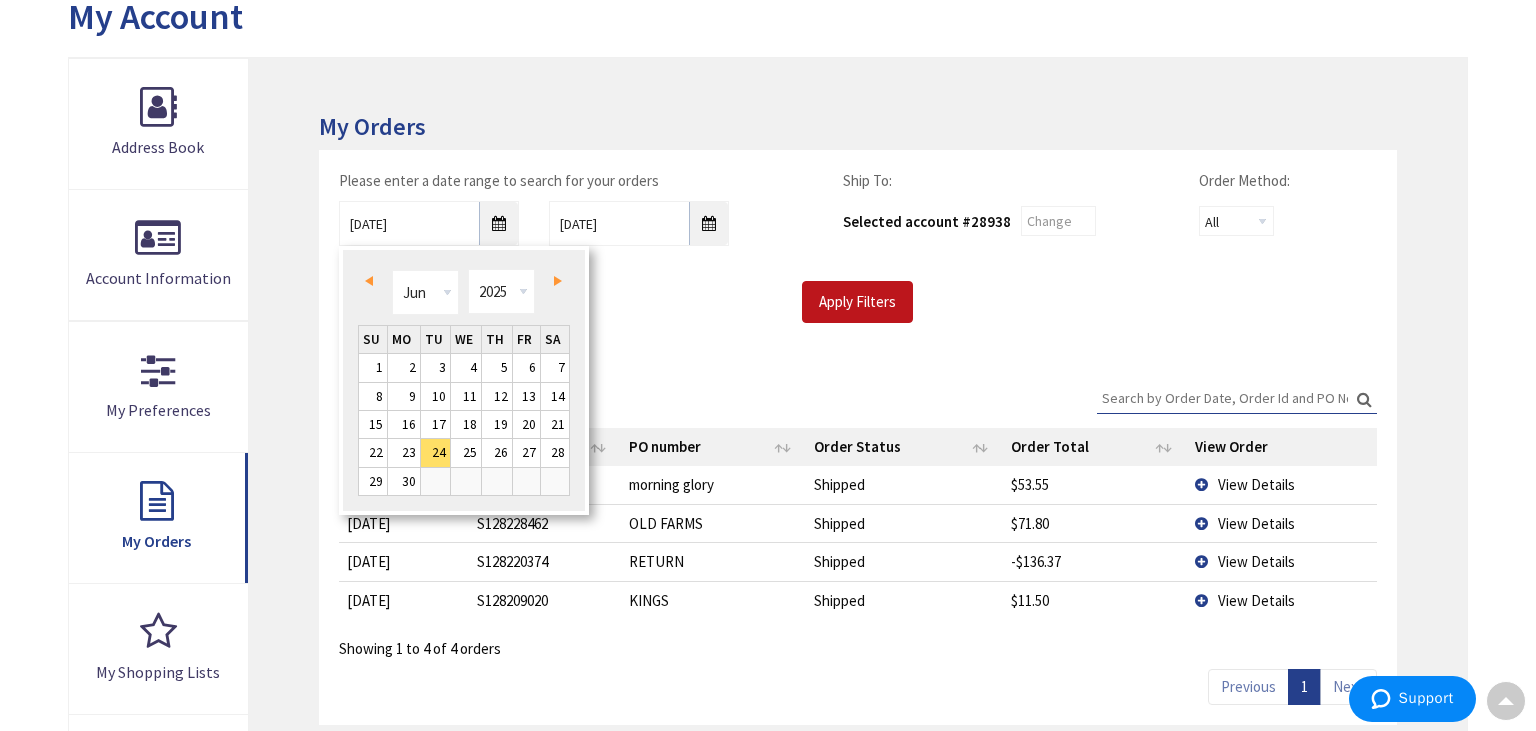 click on "Prev" at bounding box center (369, 281) 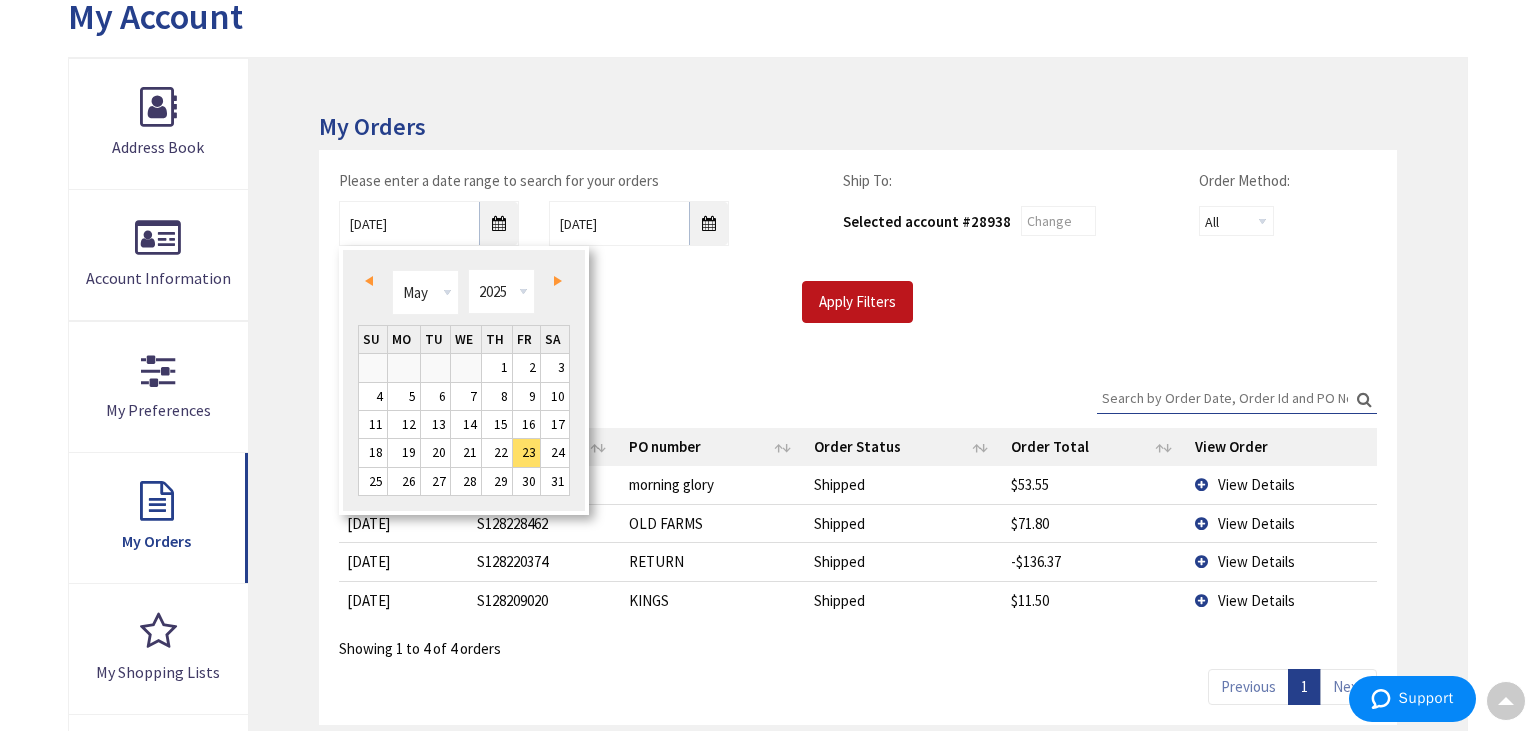 click on "Prev" at bounding box center (369, 281) 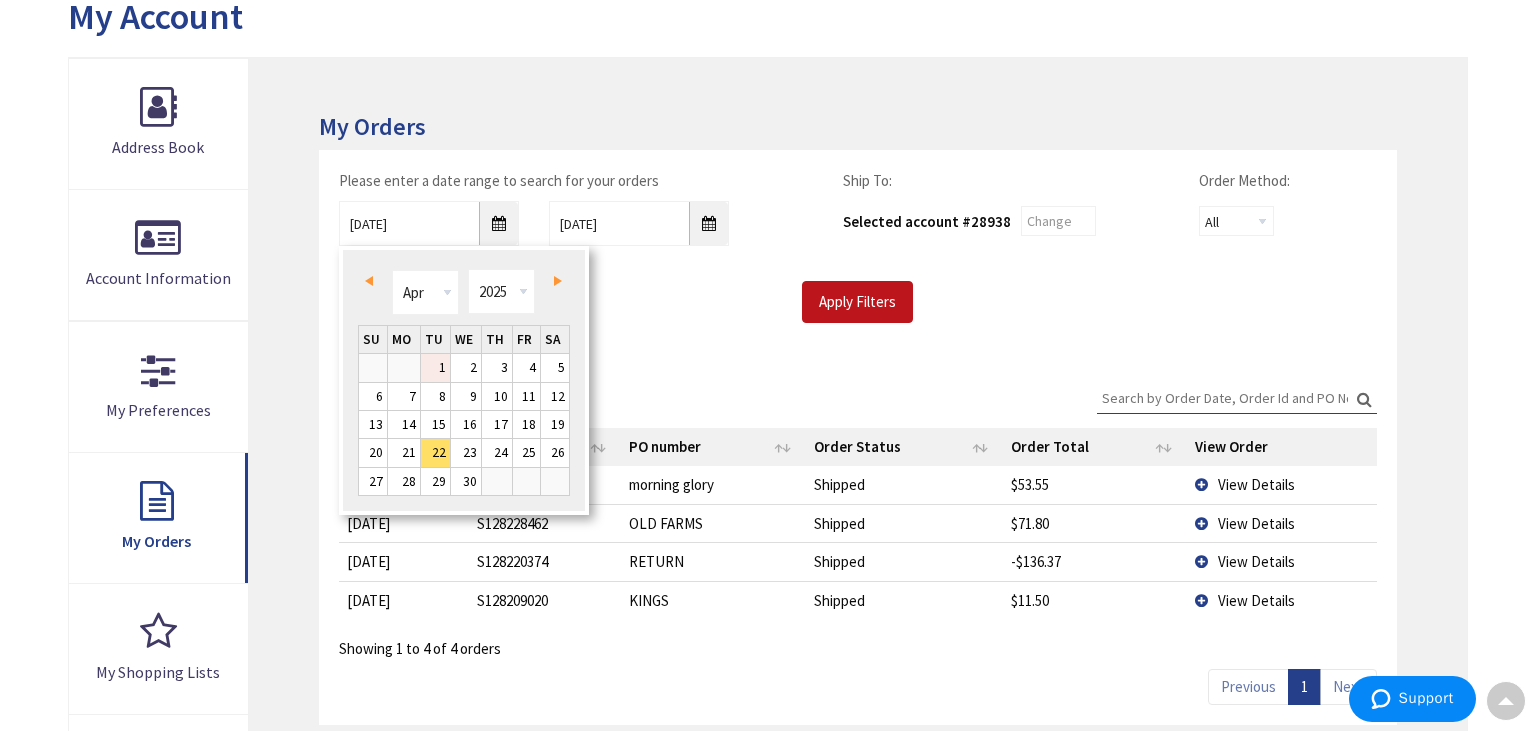 click on "1" at bounding box center (436, 367) 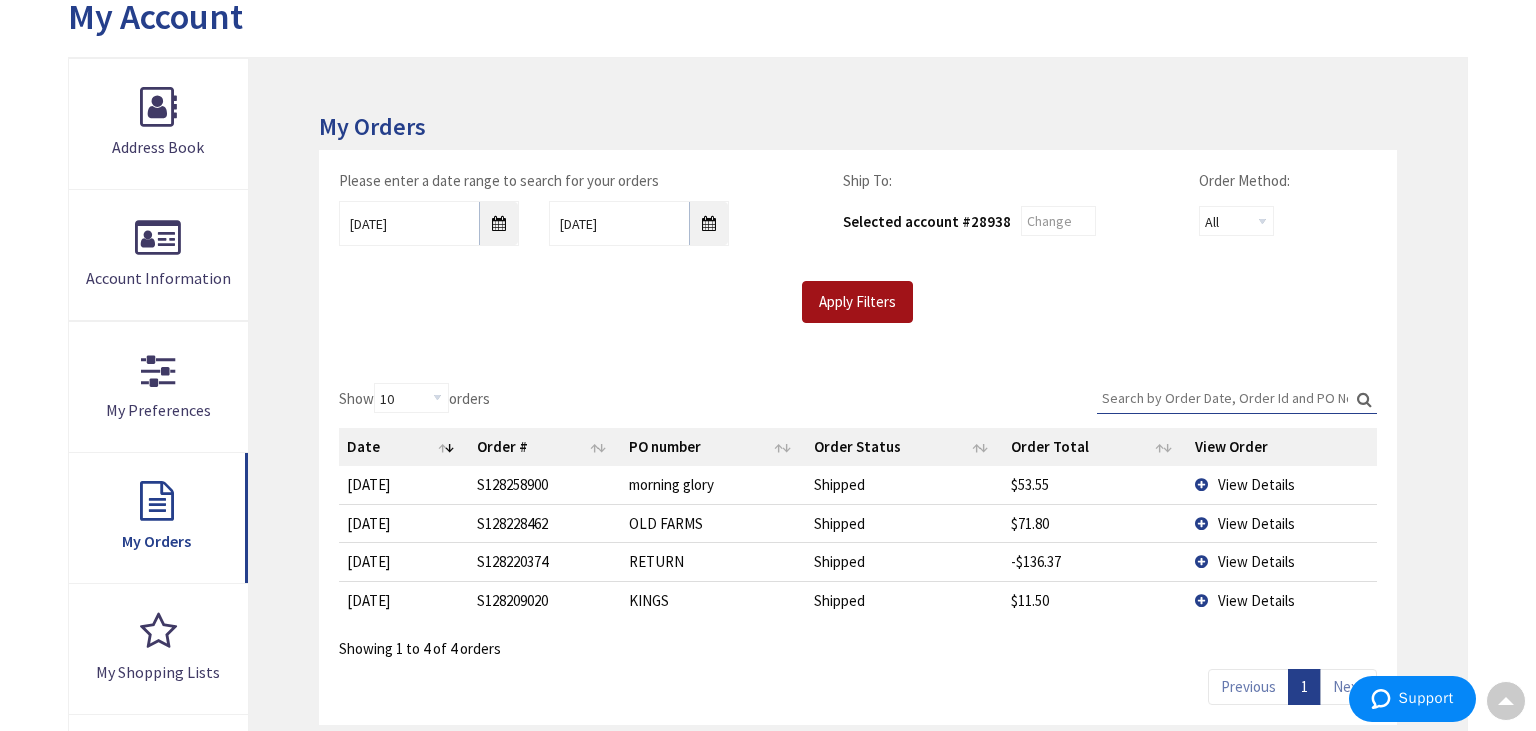 drag, startPoint x: 826, startPoint y: 289, endPoint x: 805, endPoint y: 293, distance: 21.377558 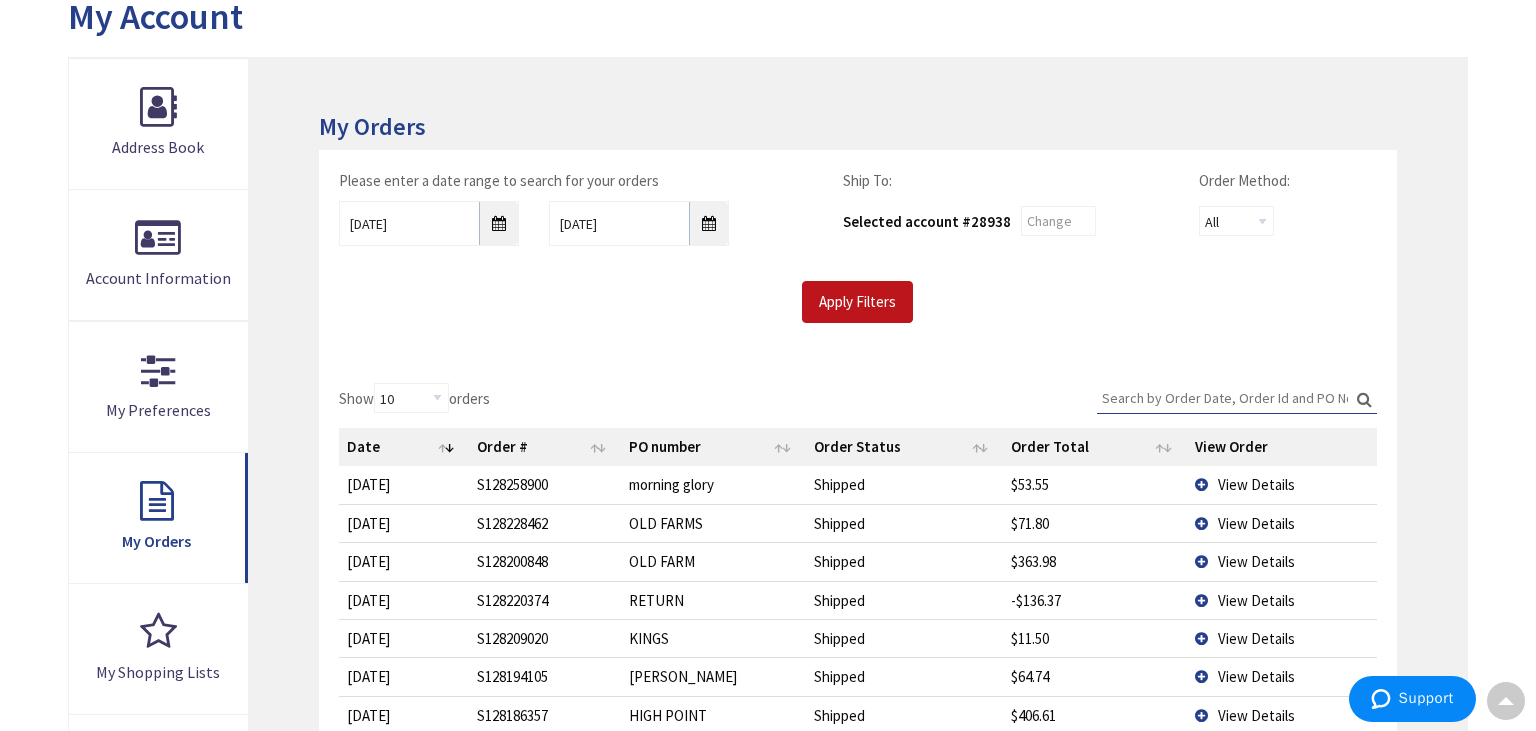 click on "Search:" at bounding box center [1237, 398] 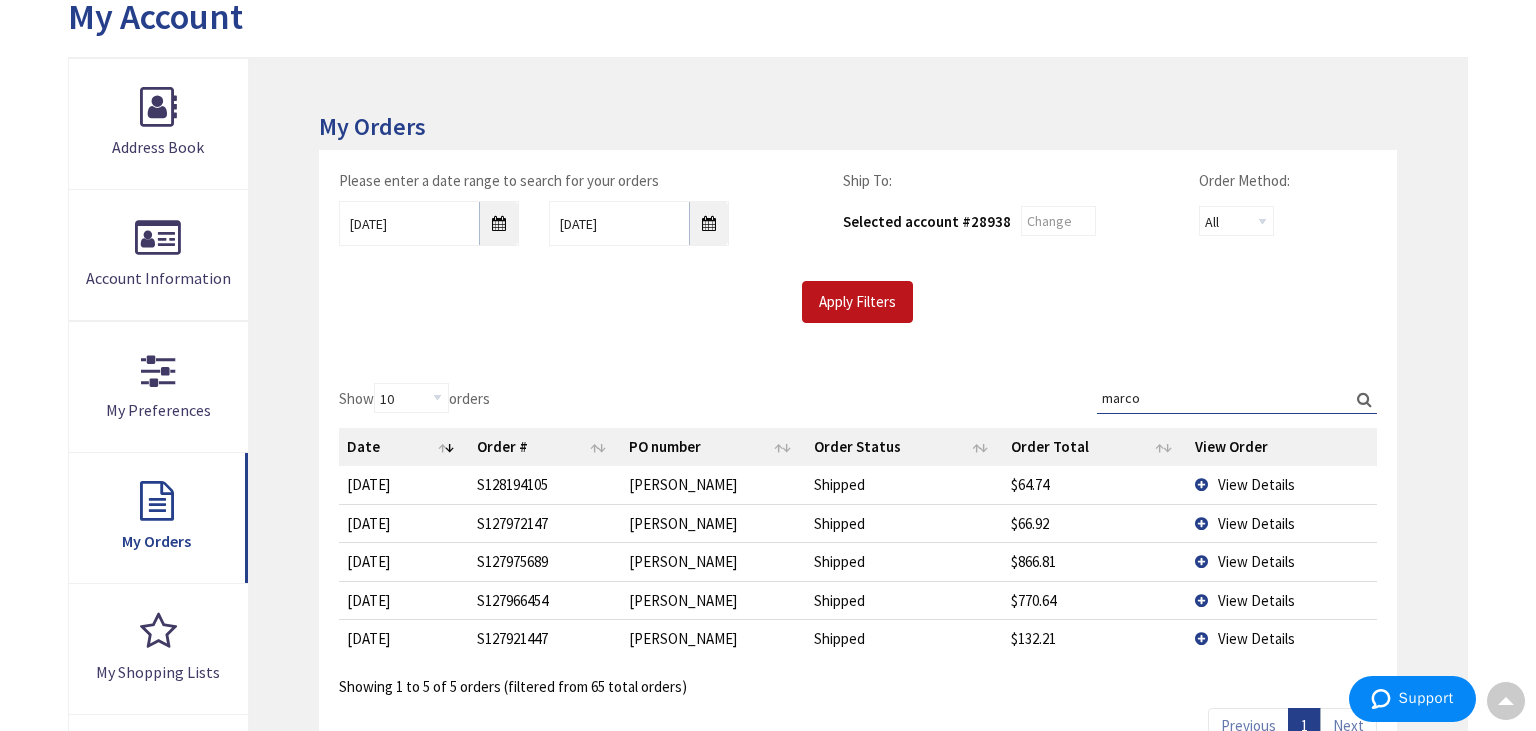 type on "marco" 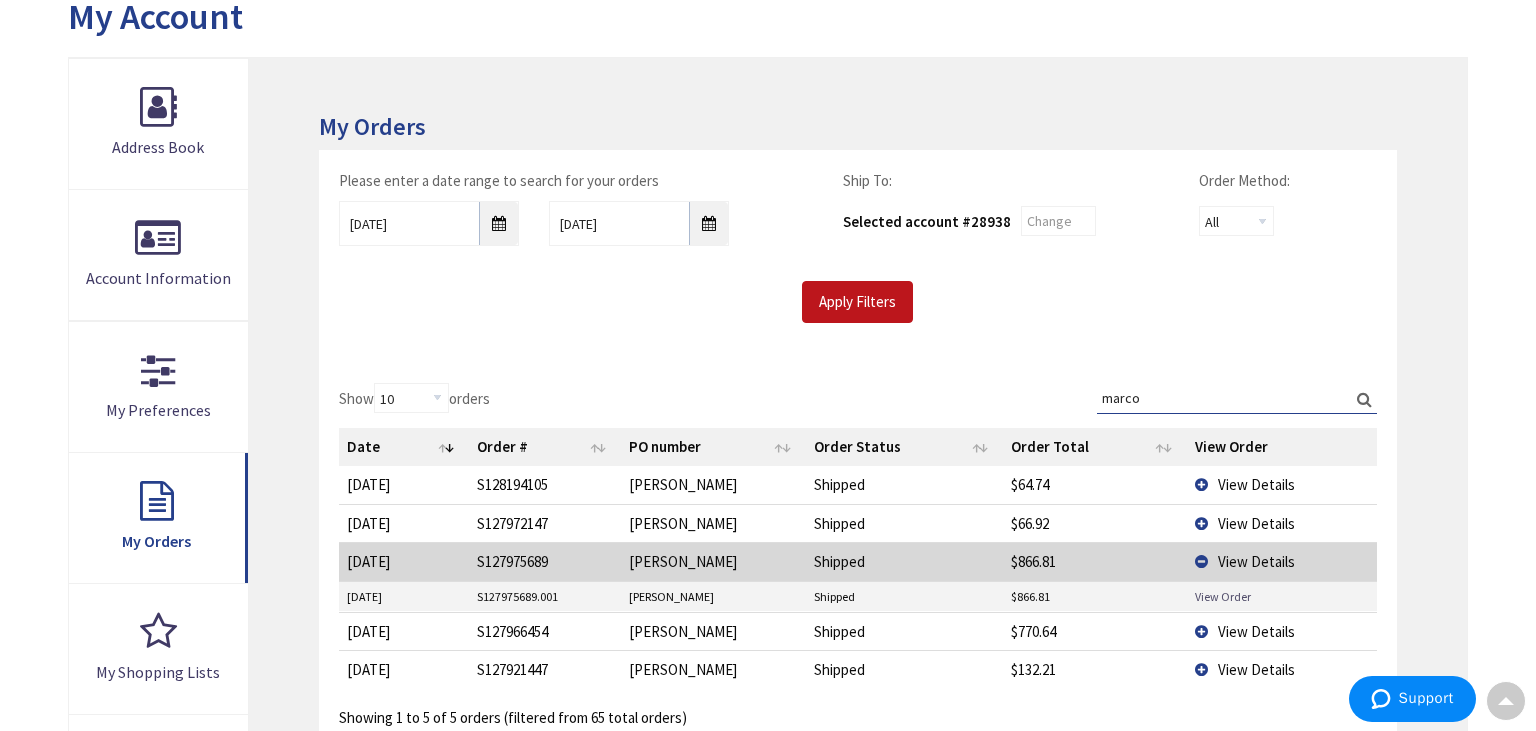 click on "View Order" at bounding box center [1223, 596] 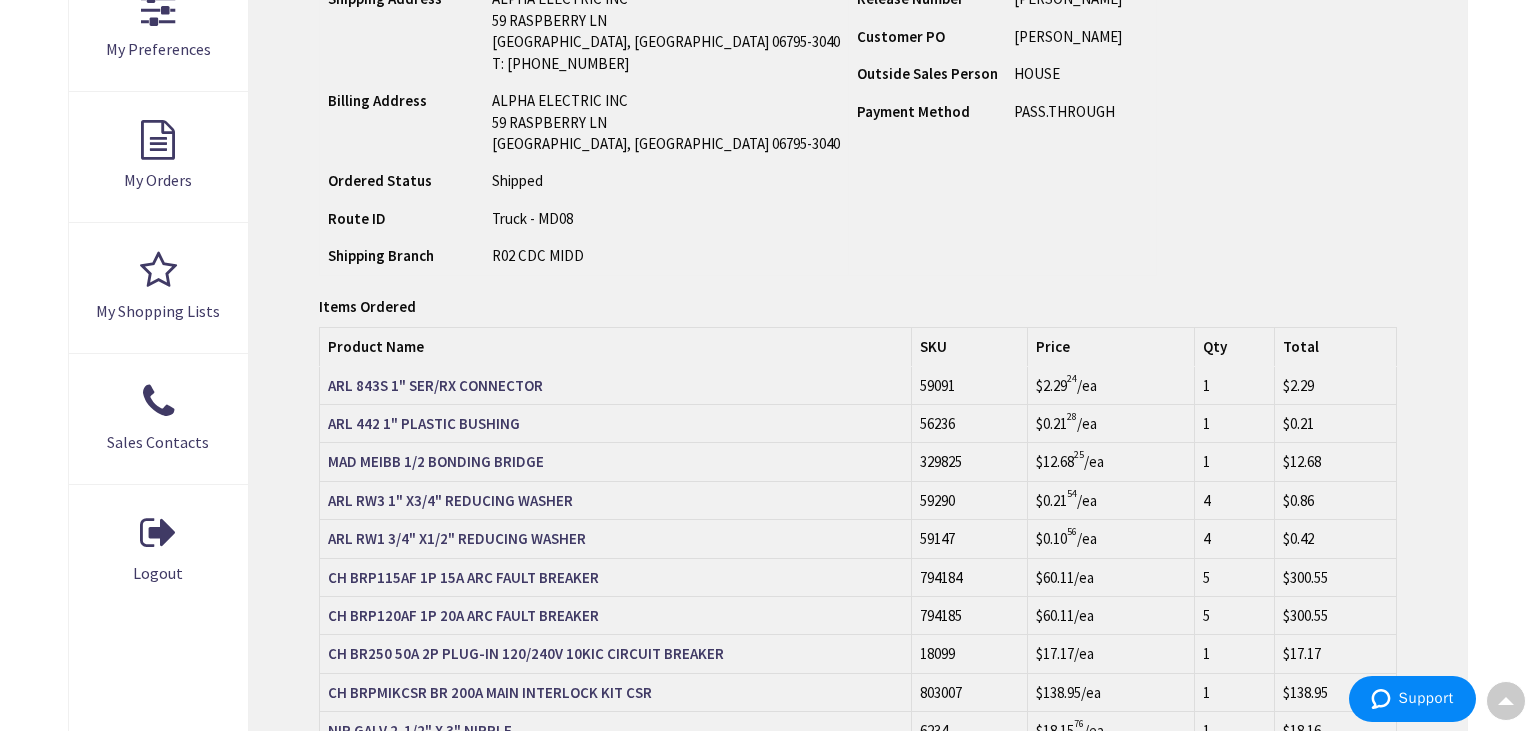 scroll, scrollTop: 0, scrollLeft: 0, axis: both 